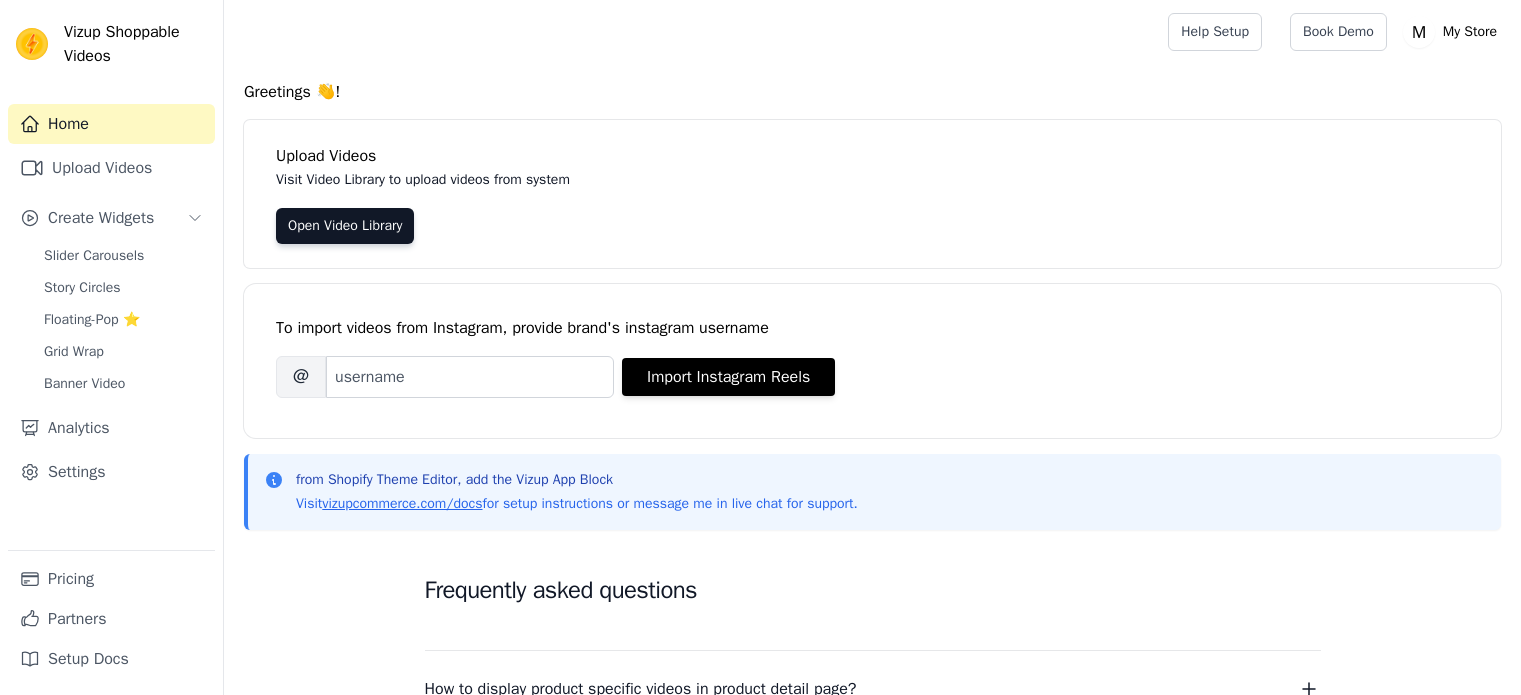 scroll, scrollTop: 0, scrollLeft: 0, axis: both 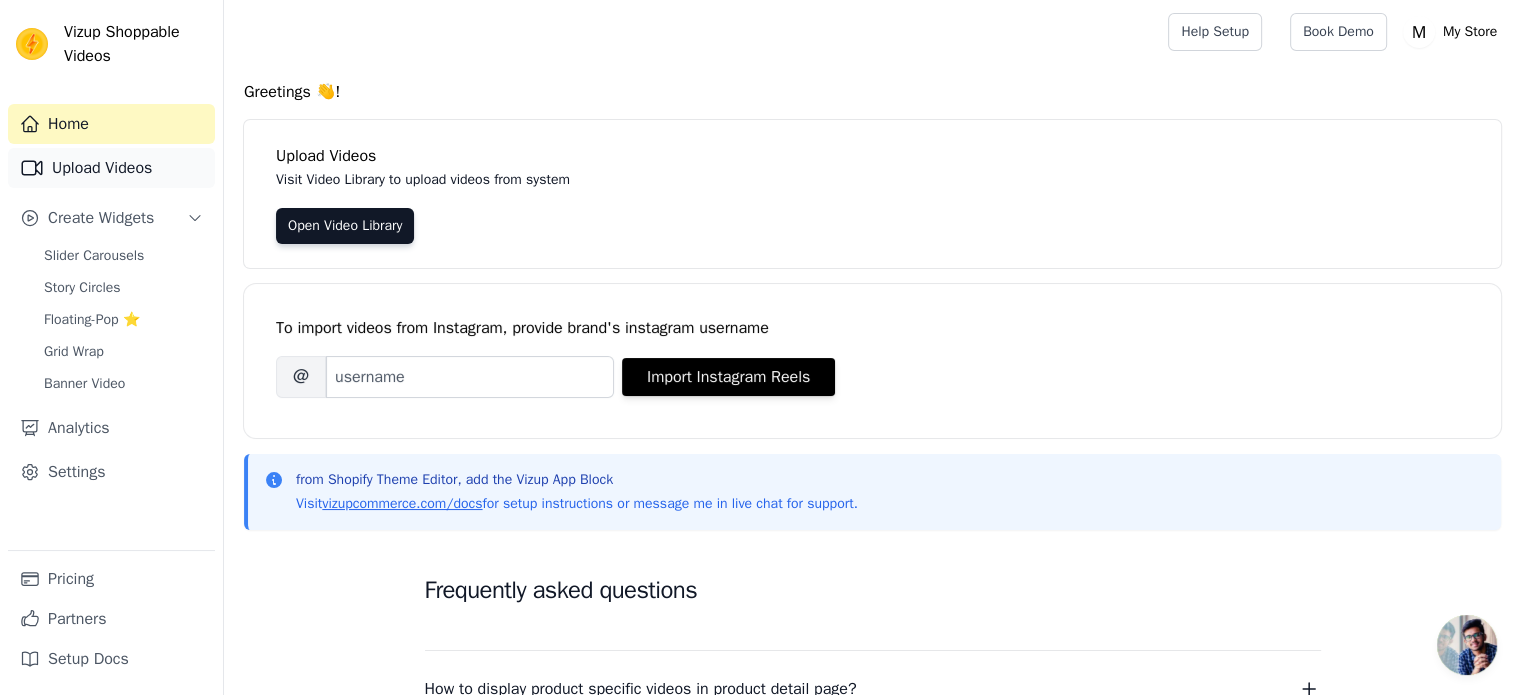 click on "Upload Videos" at bounding box center (111, 168) 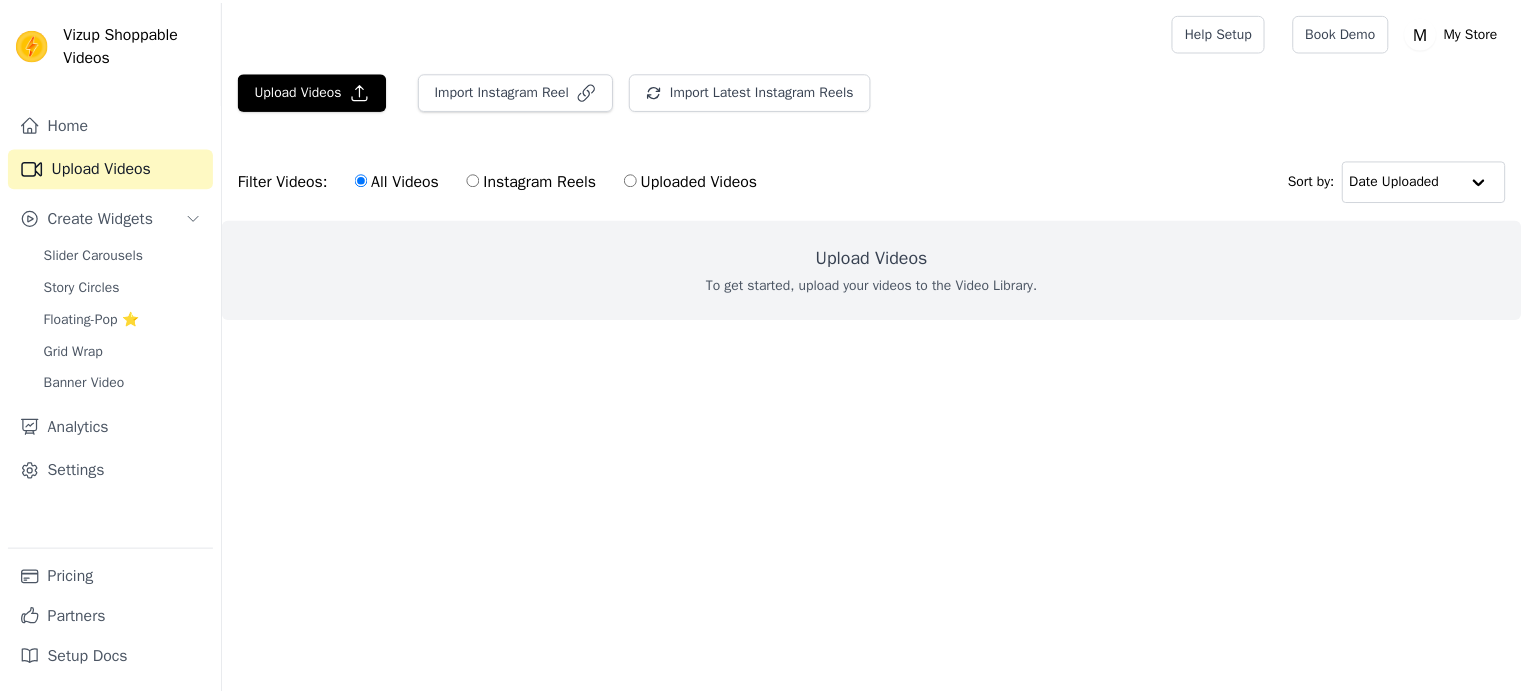 scroll, scrollTop: 0, scrollLeft: 0, axis: both 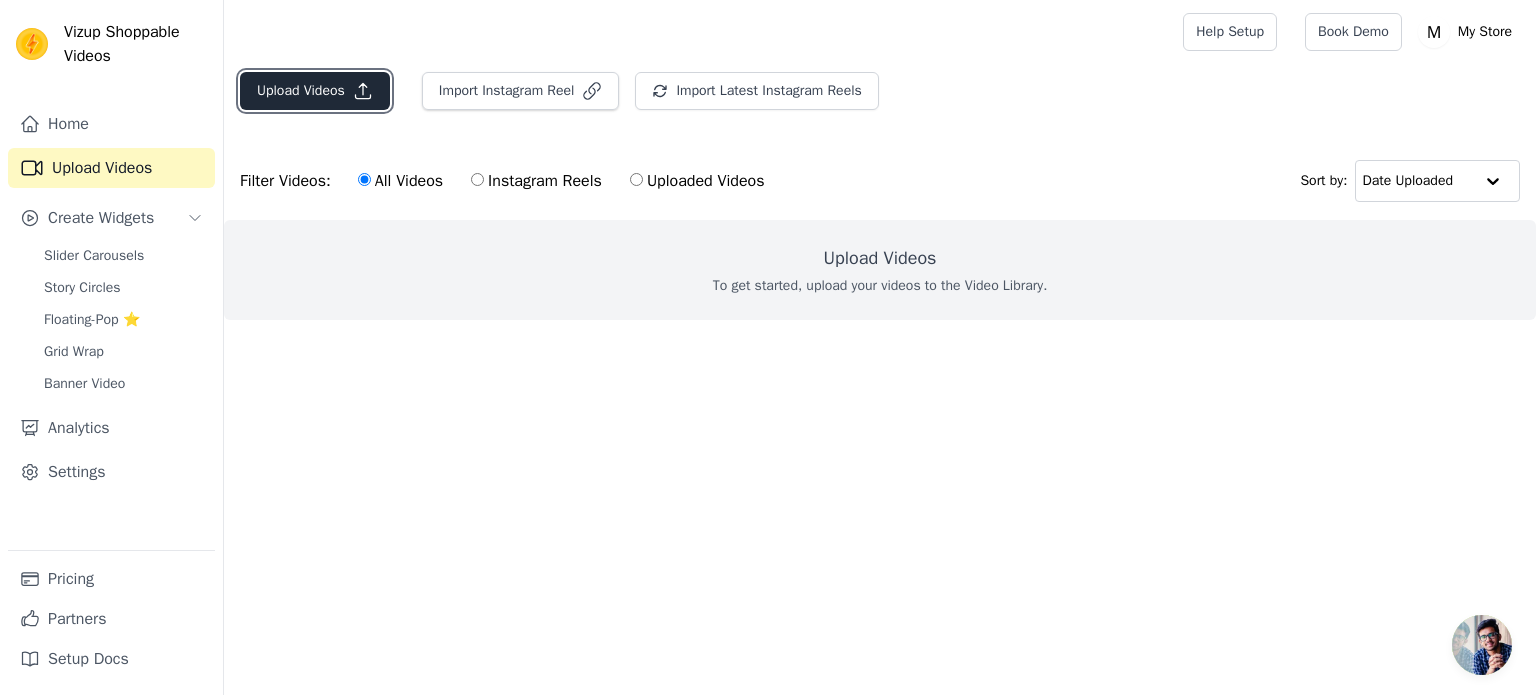 click on "Upload Videos" at bounding box center (315, 91) 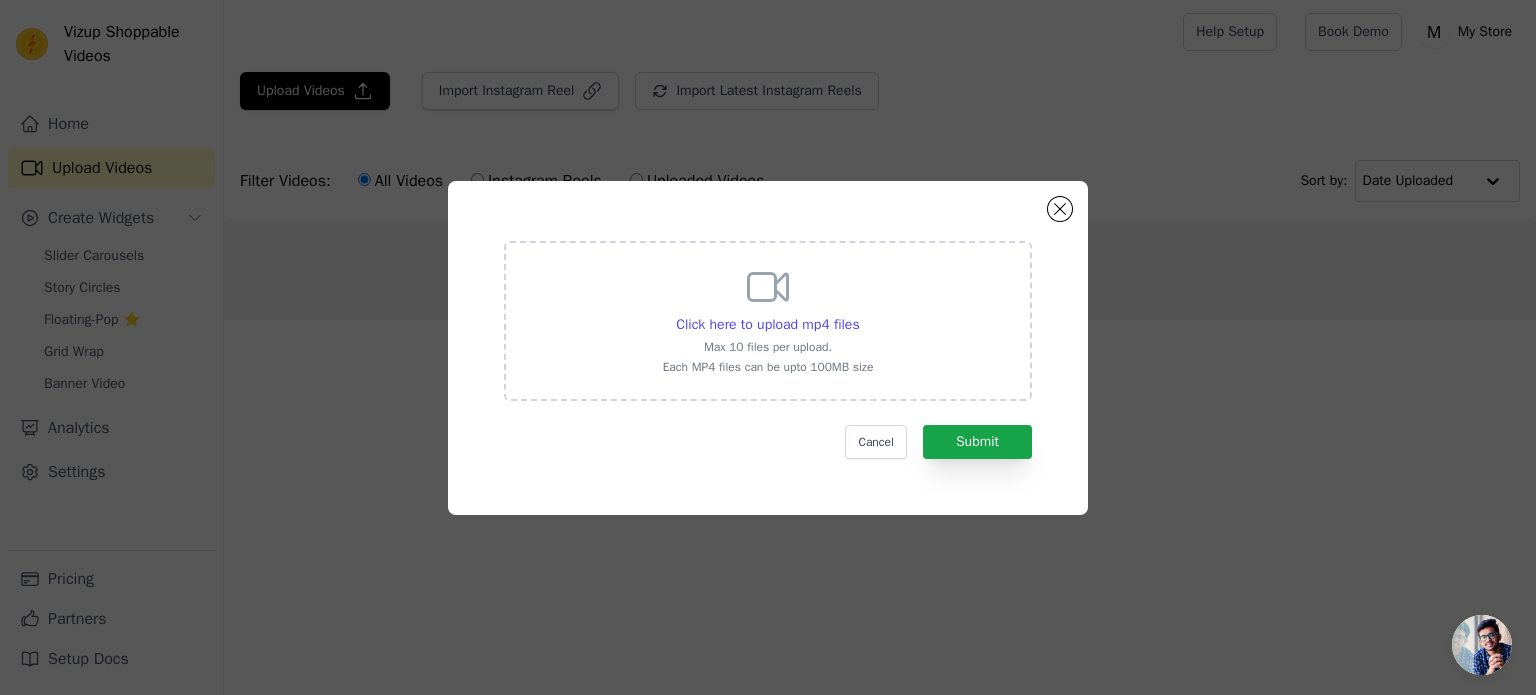 click on "Click here to upload mp4 files     Max 10 files per upload.   Each MP4 files can be upto 100MB size" at bounding box center [768, 321] 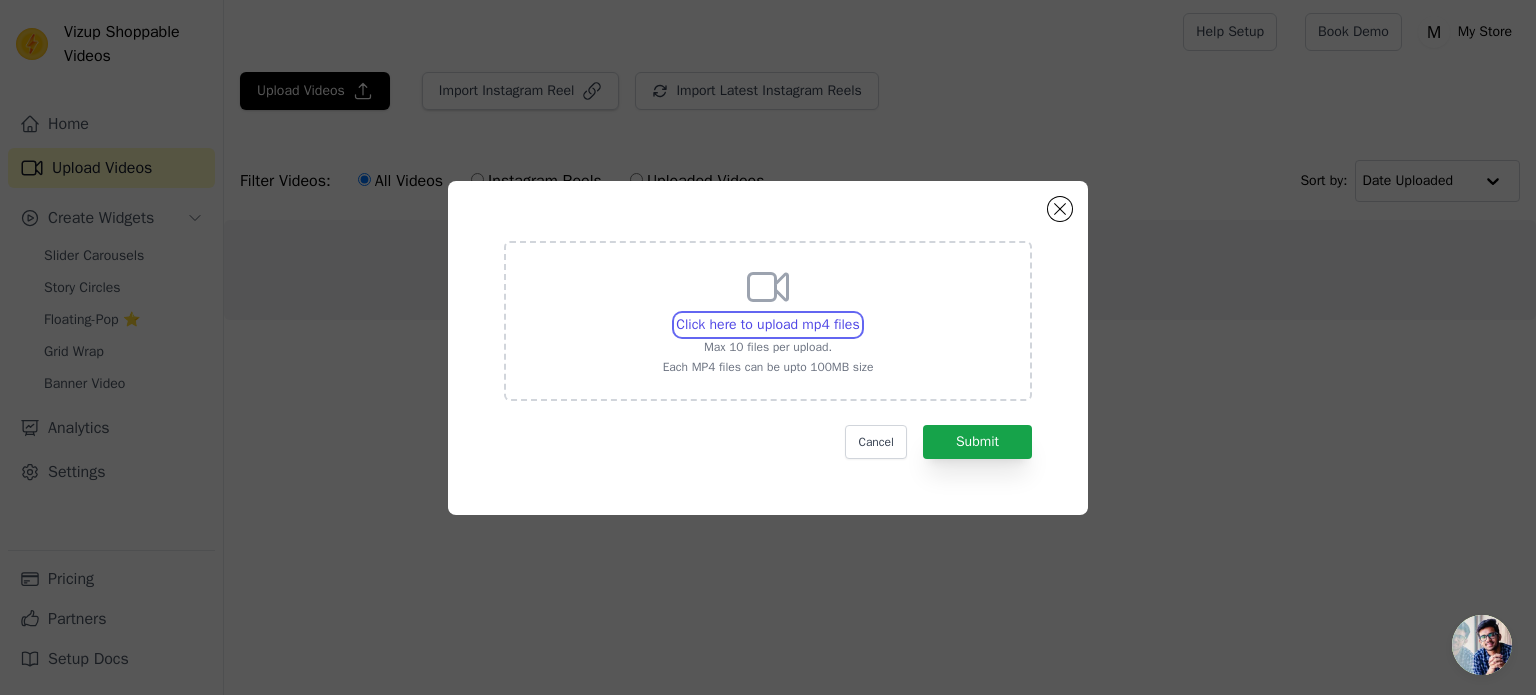 click on "Click here to upload mp4 files     Max 10 files per upload.   Each MP4 files can be upto 100MB size" at bounding box center (859, 314) 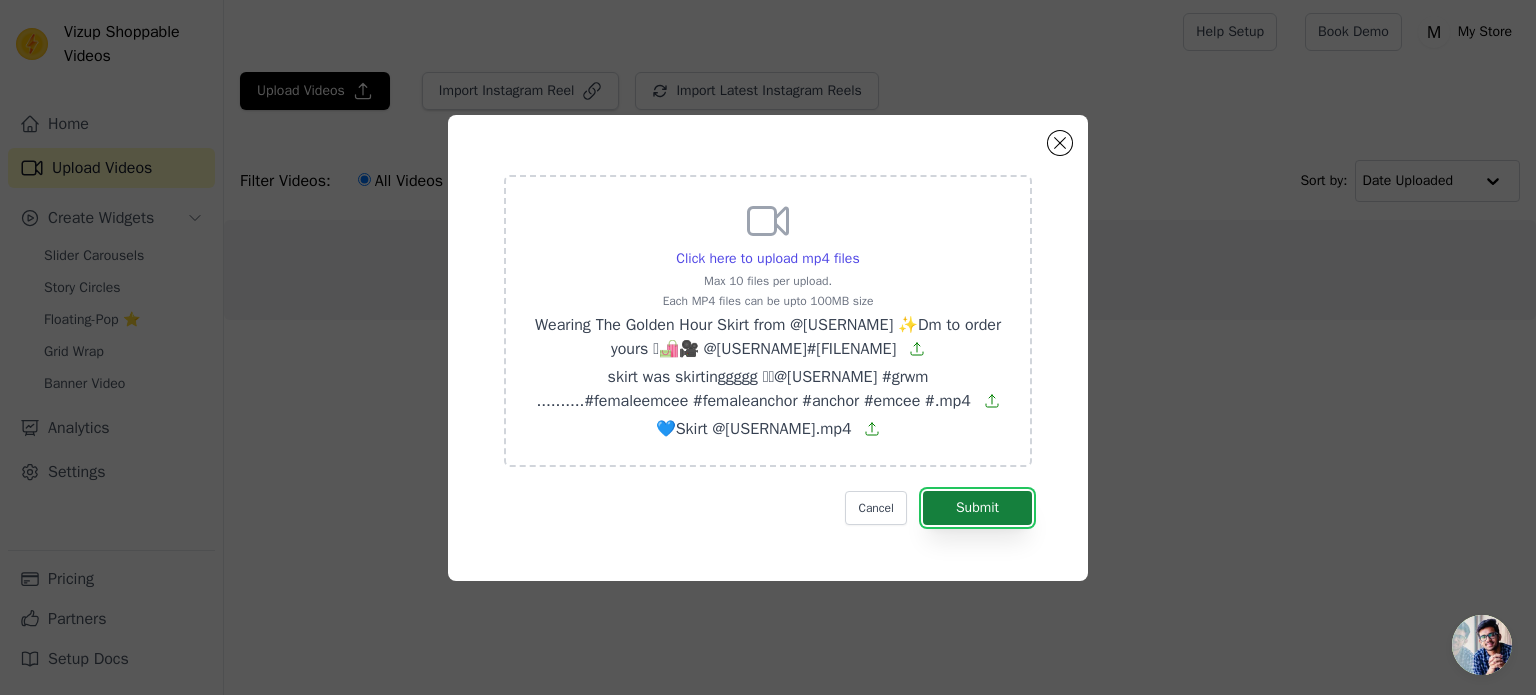 click on "Submit" at bounding box center (977, 508) 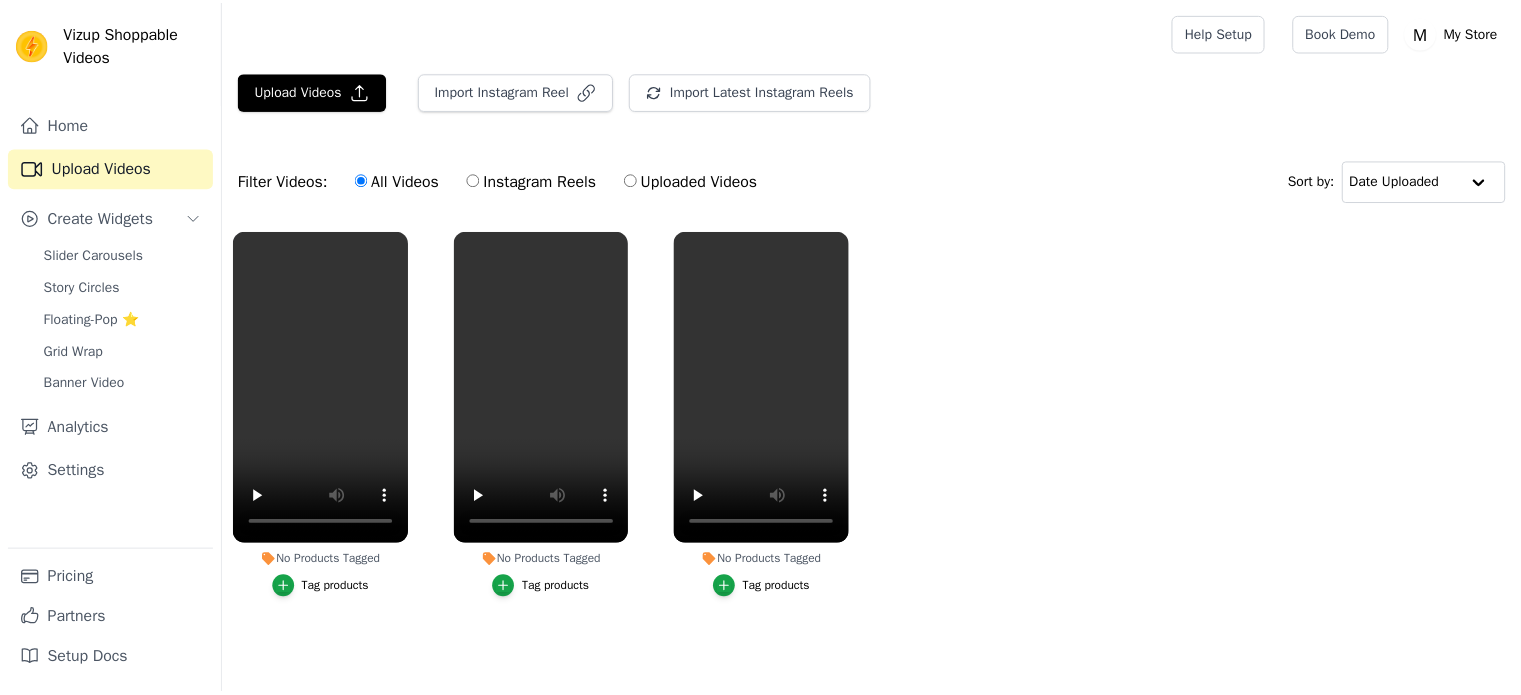 scroll, scrollTop: 0, scrollLeft: 0, axis: both 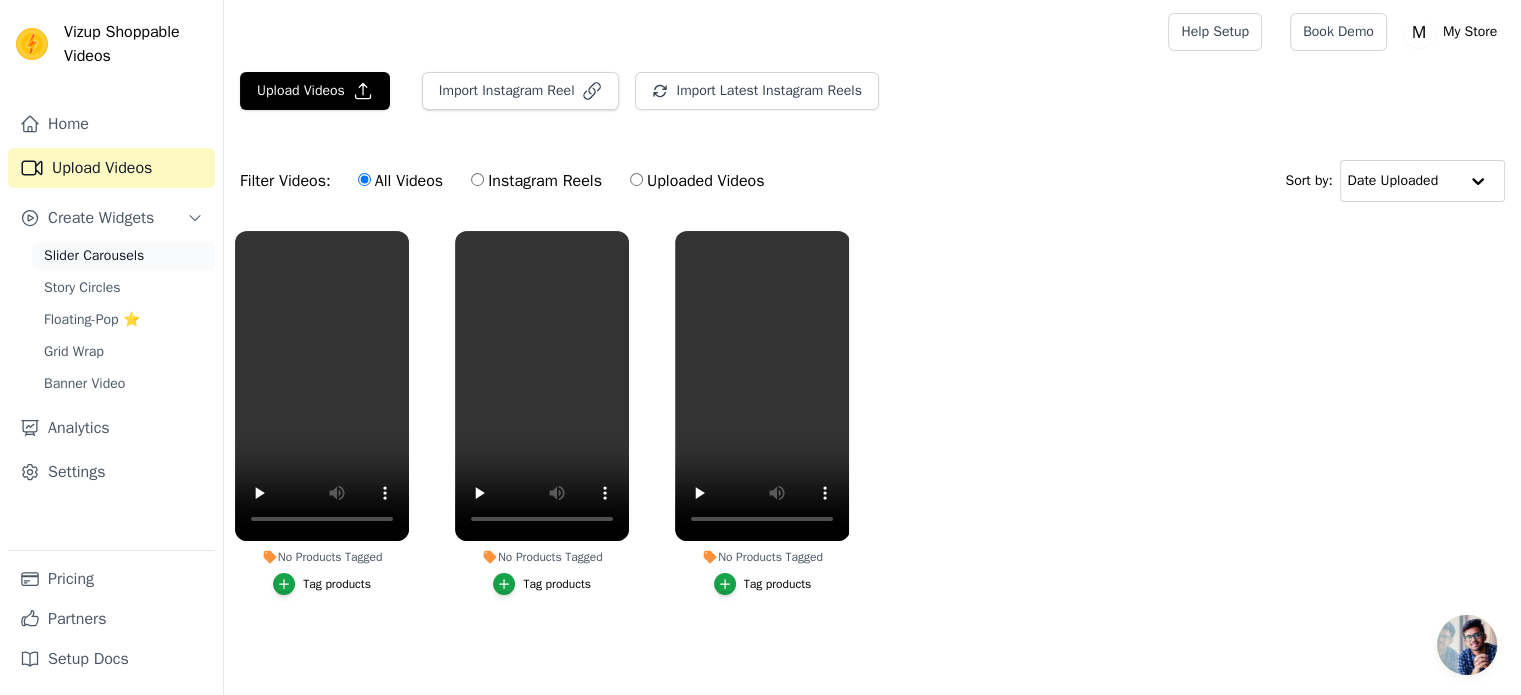 click on "Slider Carousels" at bounding box center (94, 256) 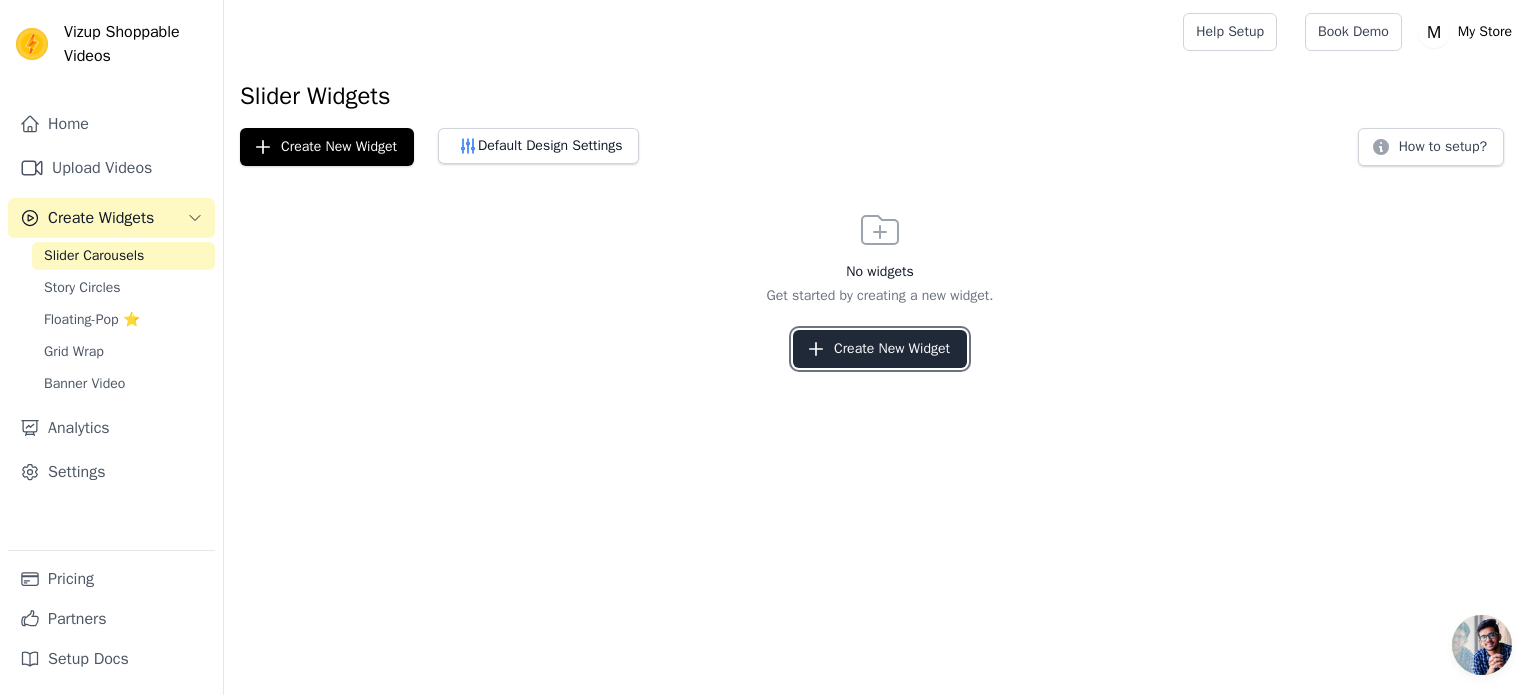 click on "Create New Widget" at bounding box center [880, 349] 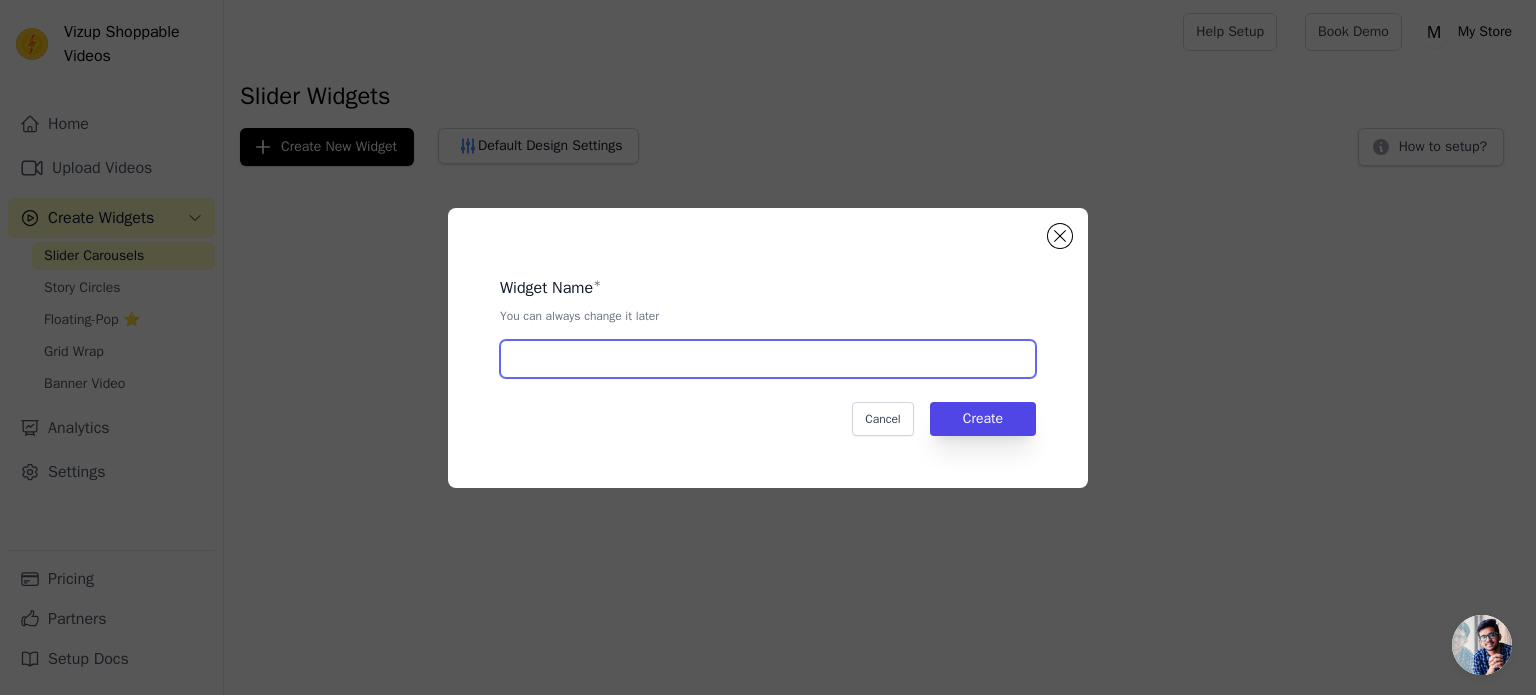 click at bounding box center [768, 359] 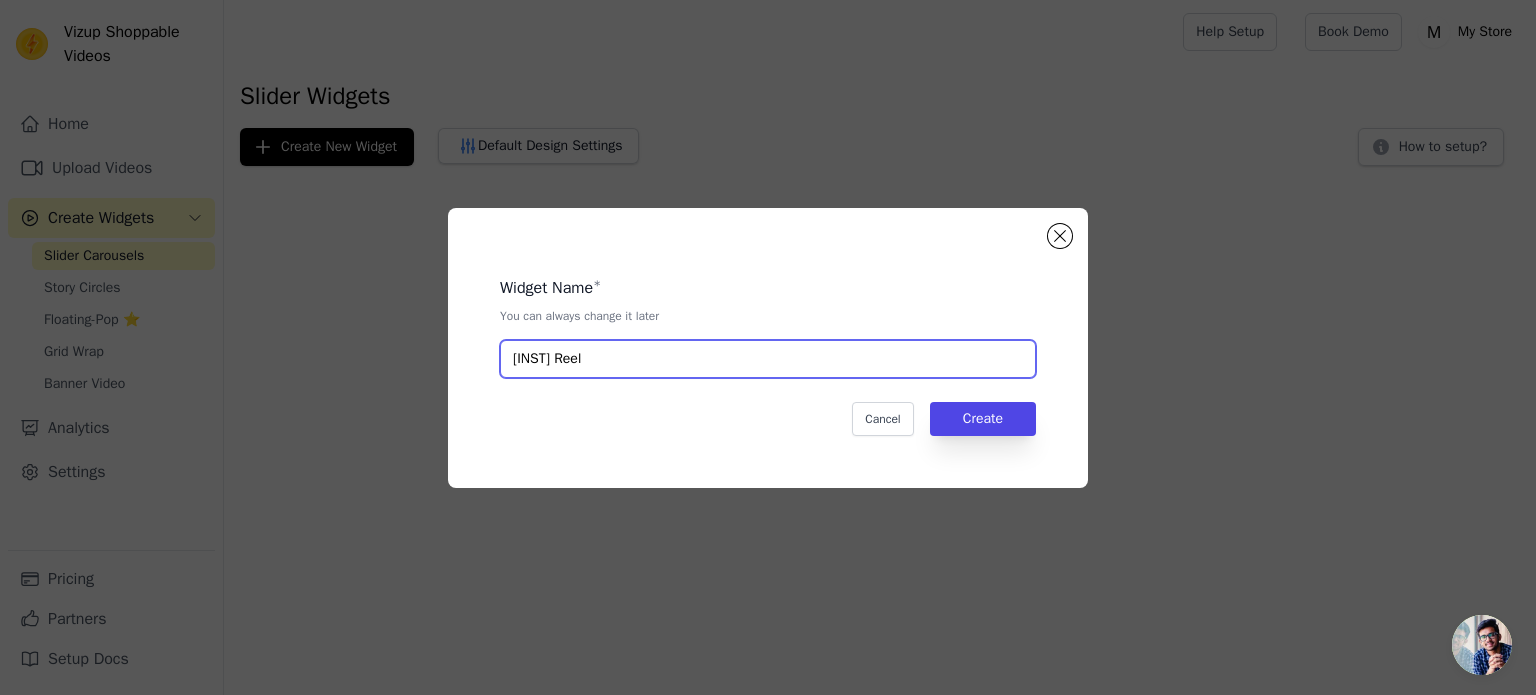 type on "Insta Reel" 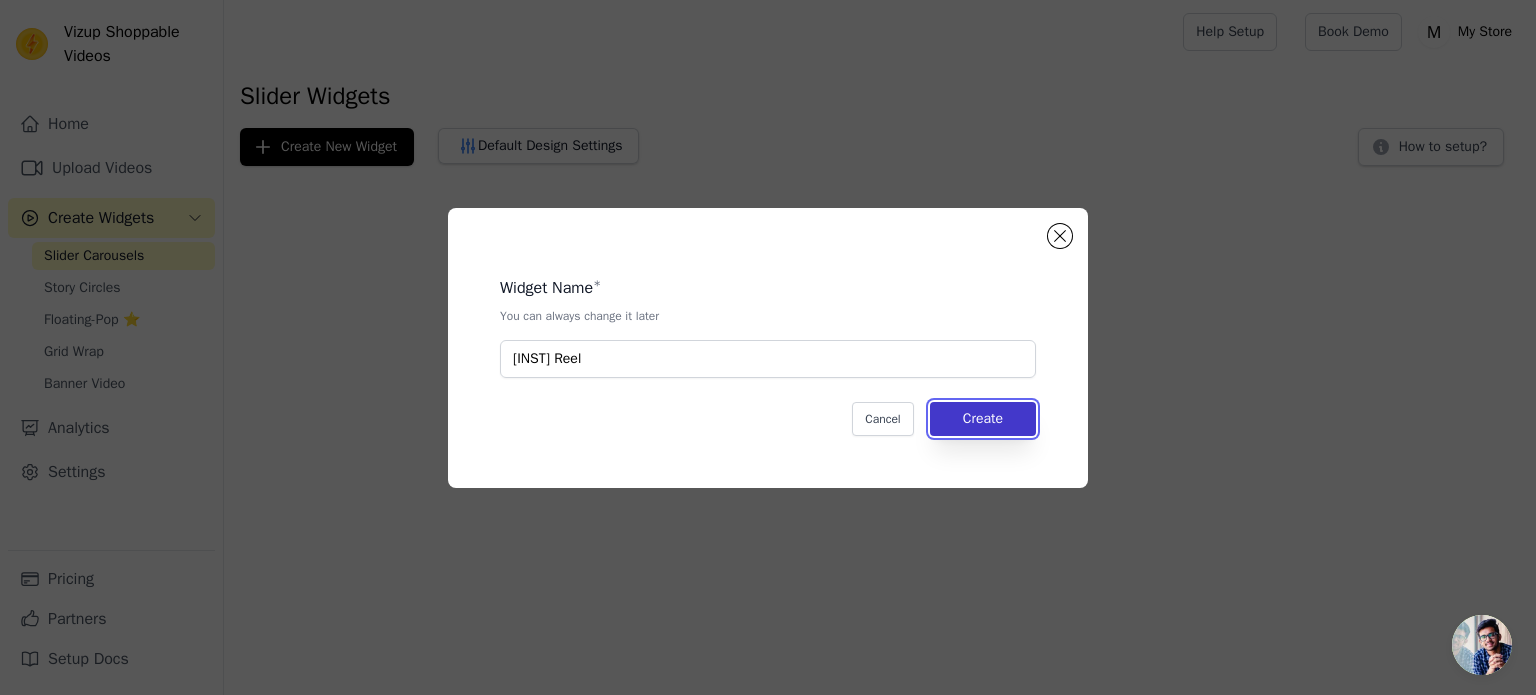 click on "Create" at bounding box center (983, 419) 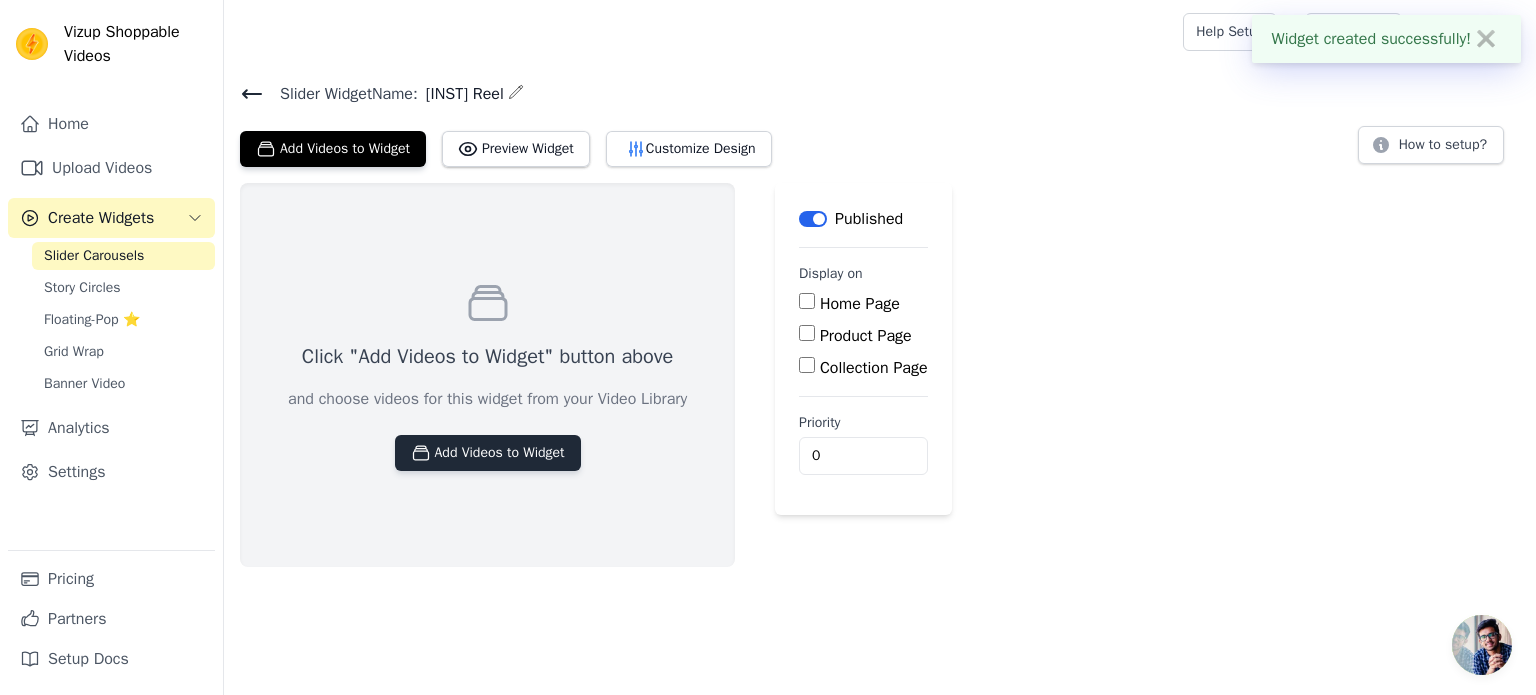 click on "Add Videos to Widget" at bounding box center (488, 453) 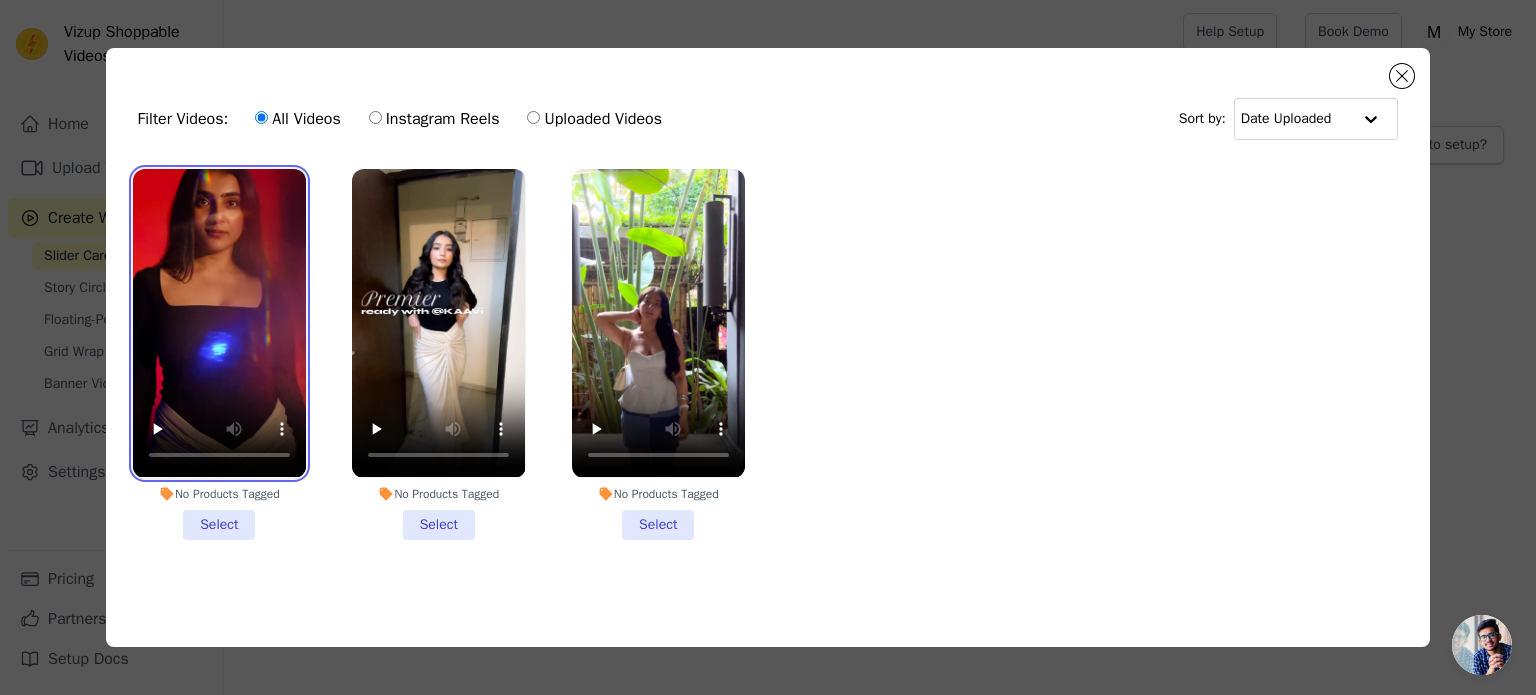 click at bounding box center [219, 323] 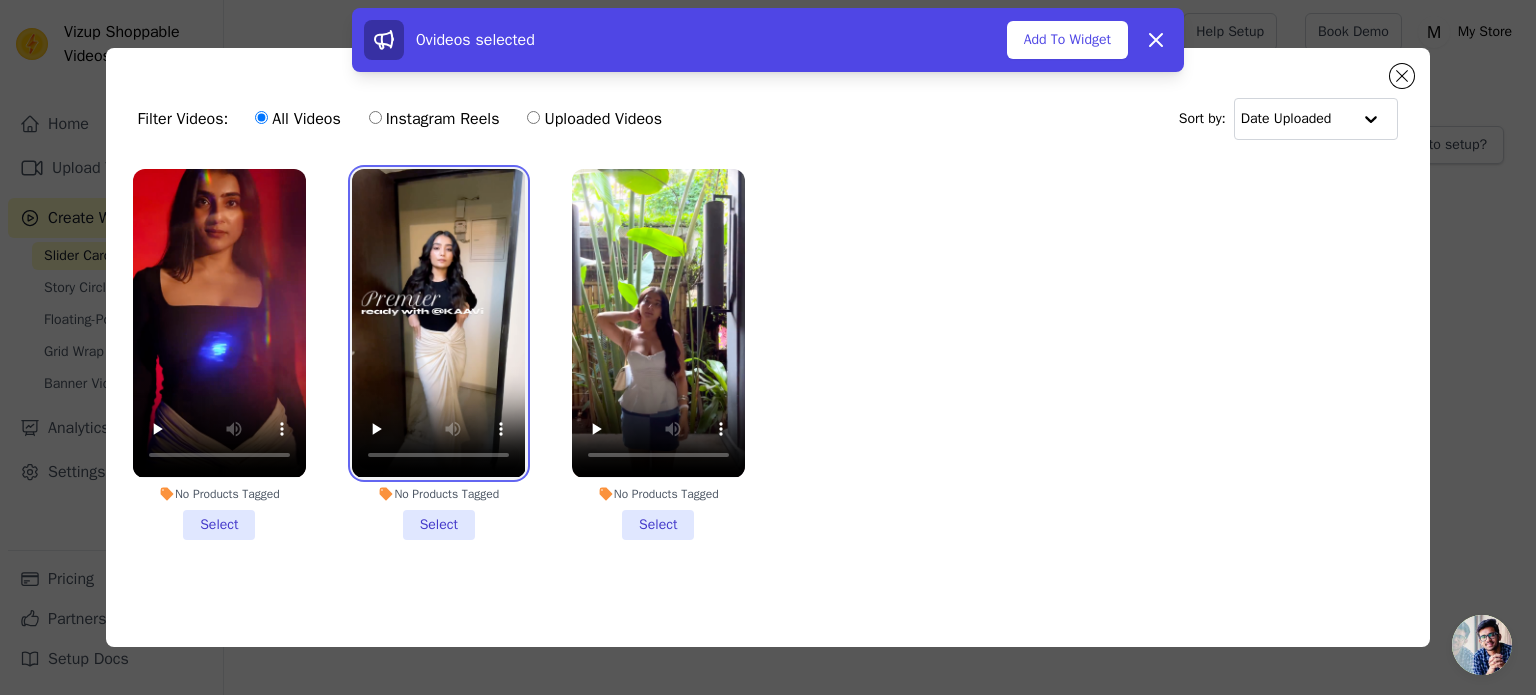 click at bounding box center [438, 323] 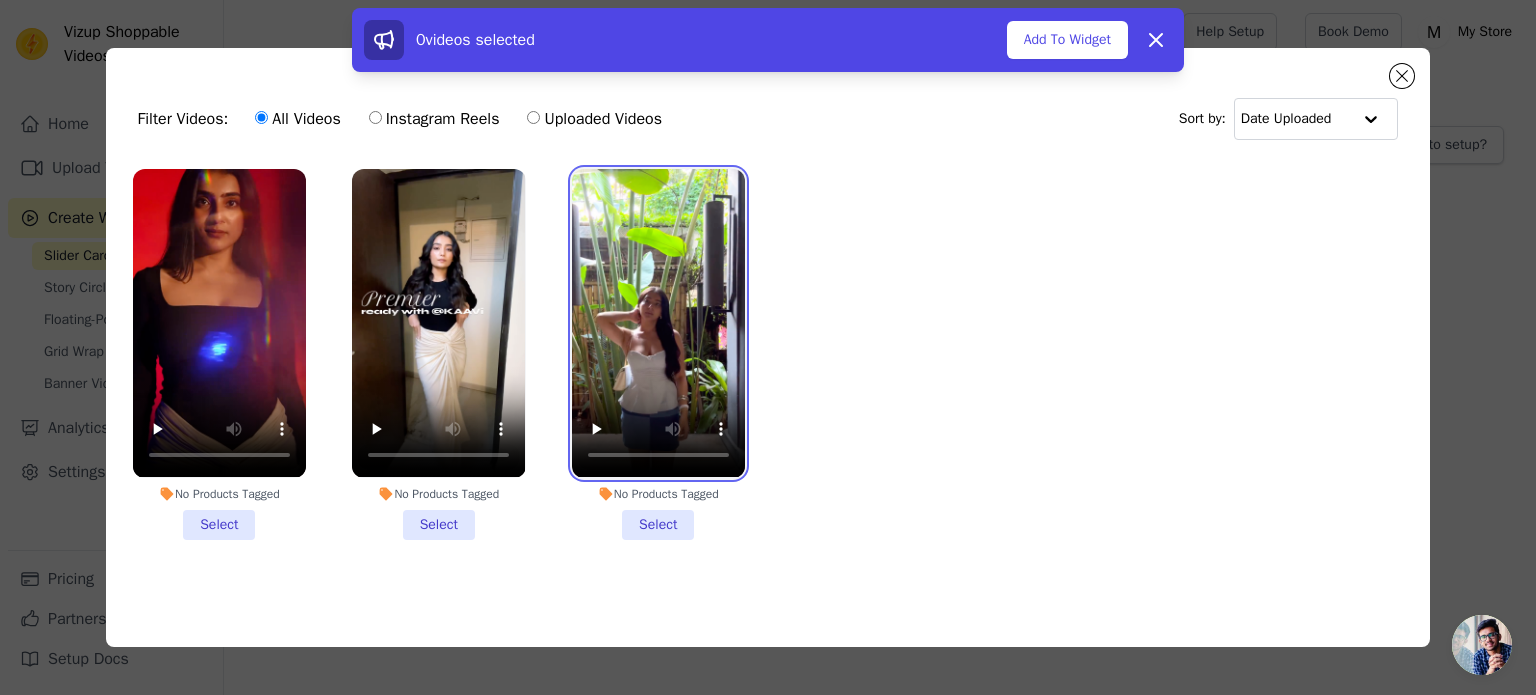 click at bounding box center (658, 323) 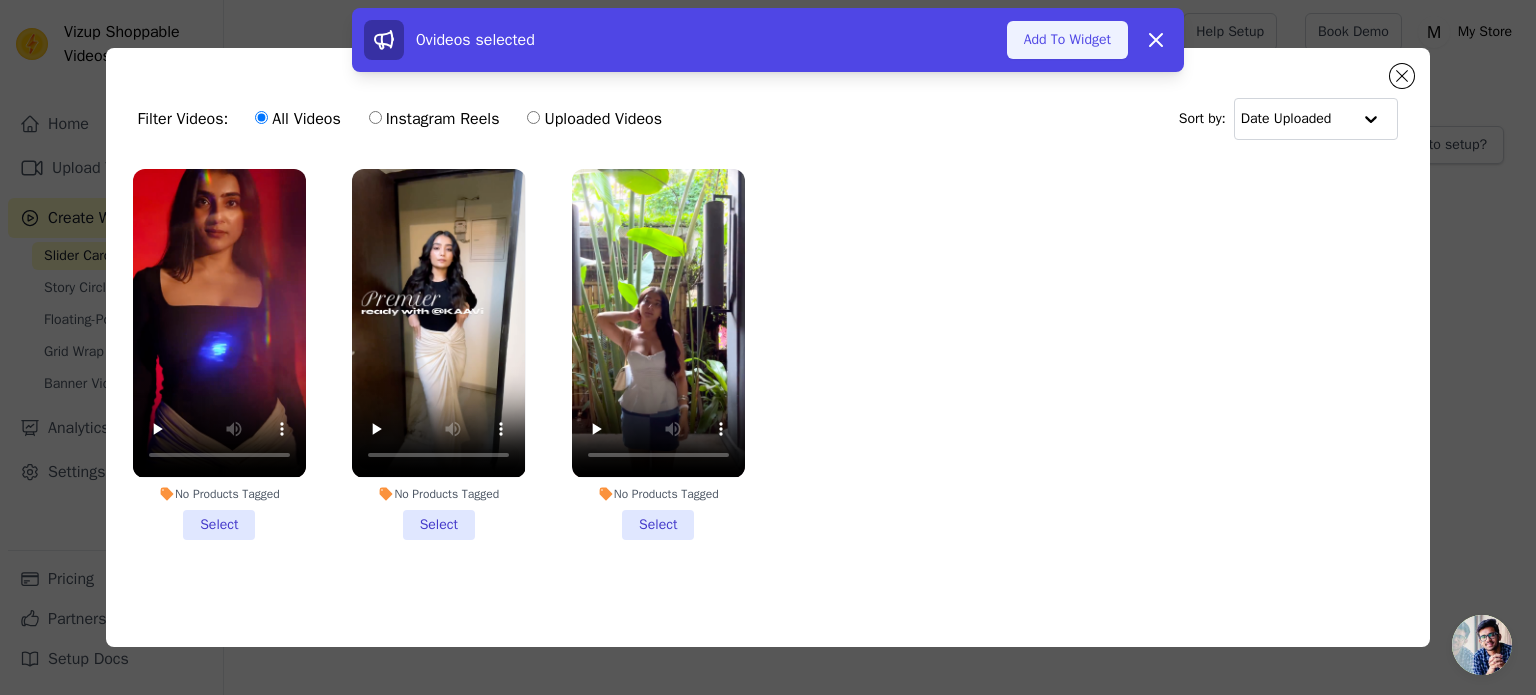 click on "Add To Widget" at bounding box center [1067, 40] 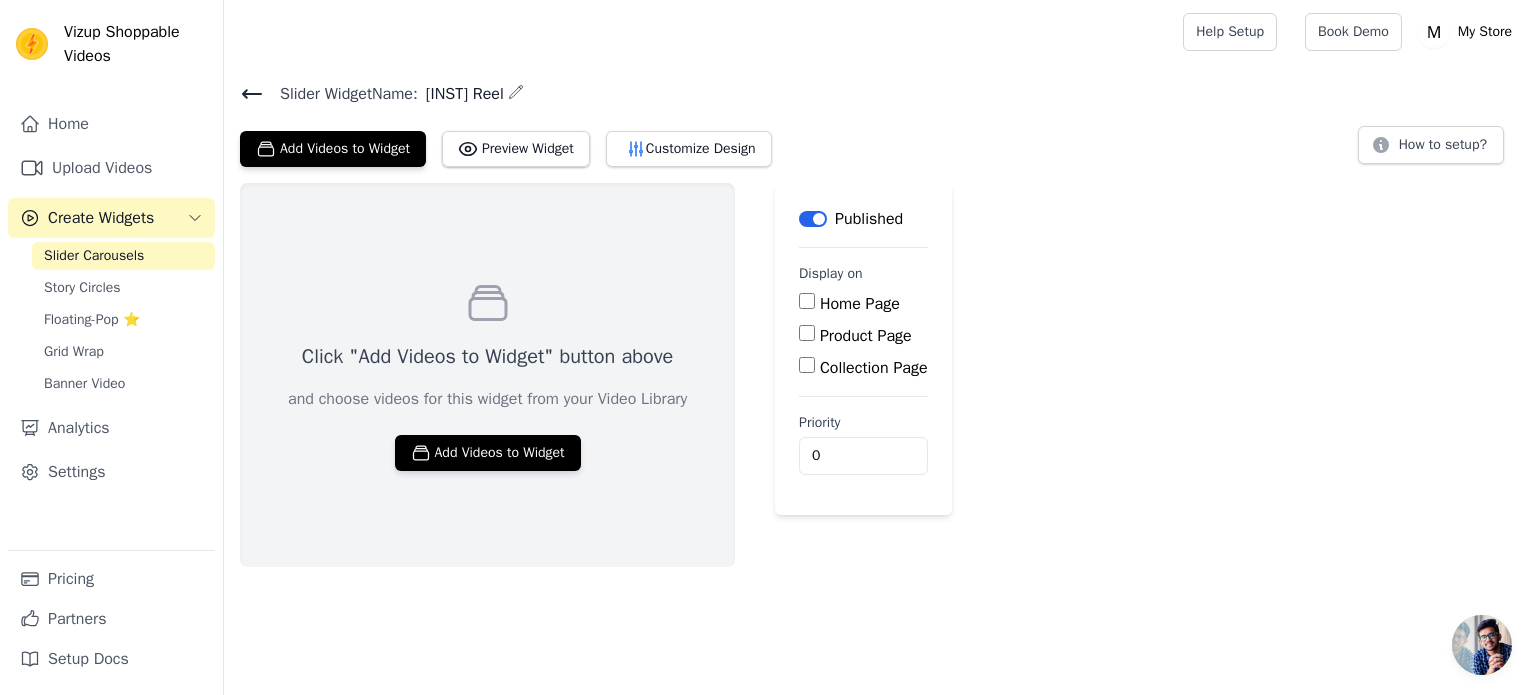 click on "Slider Carousels" at bounding box center (94, 256) 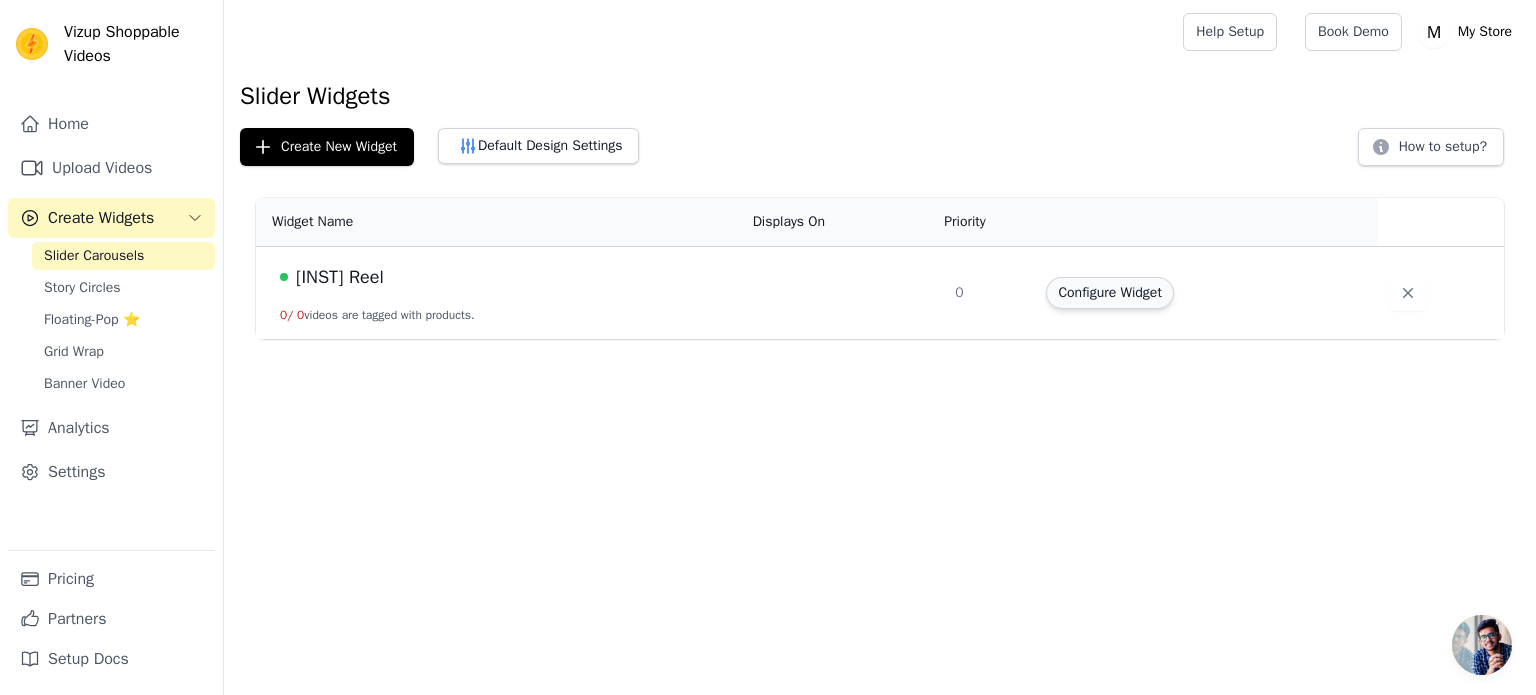 click on "Configure Widget" at bounding box center [1109, 293] 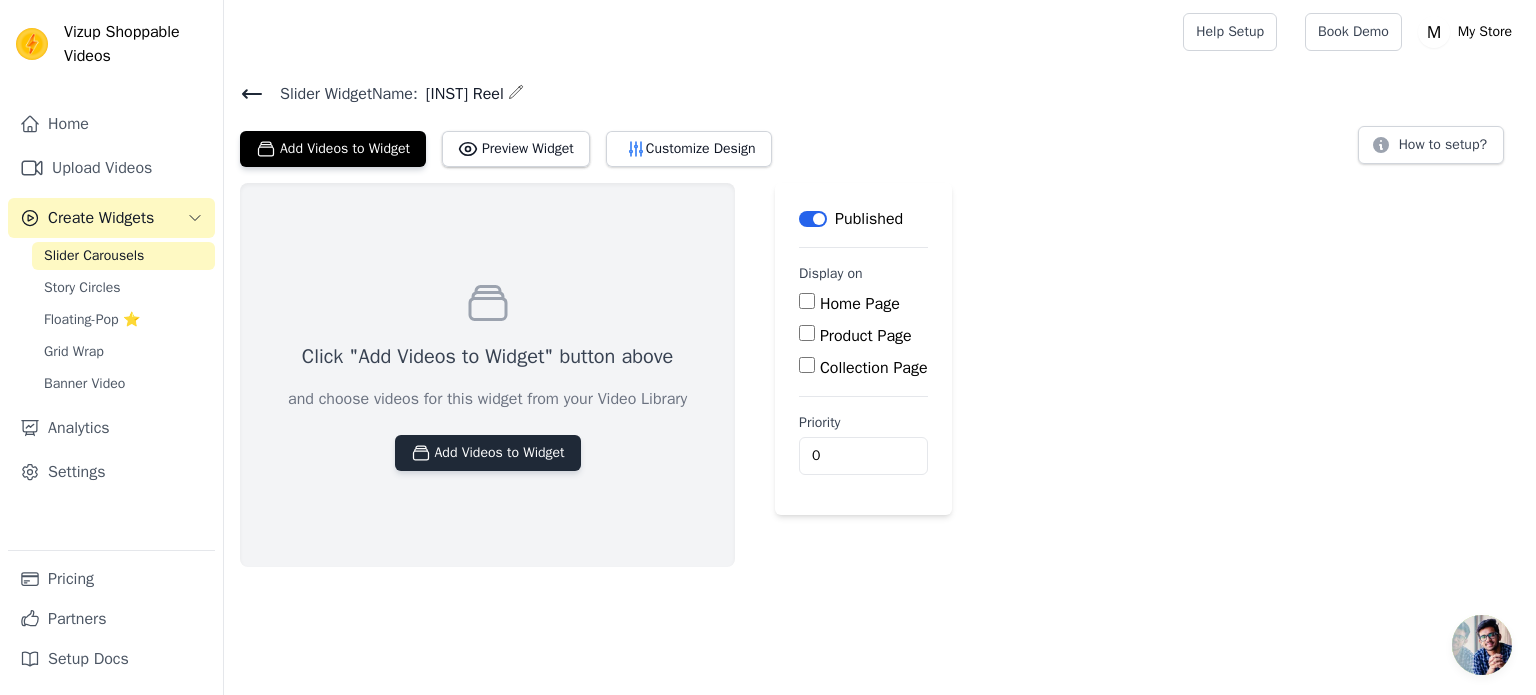 click on "Add Videos to Widget" at bounding box center [488, 453] 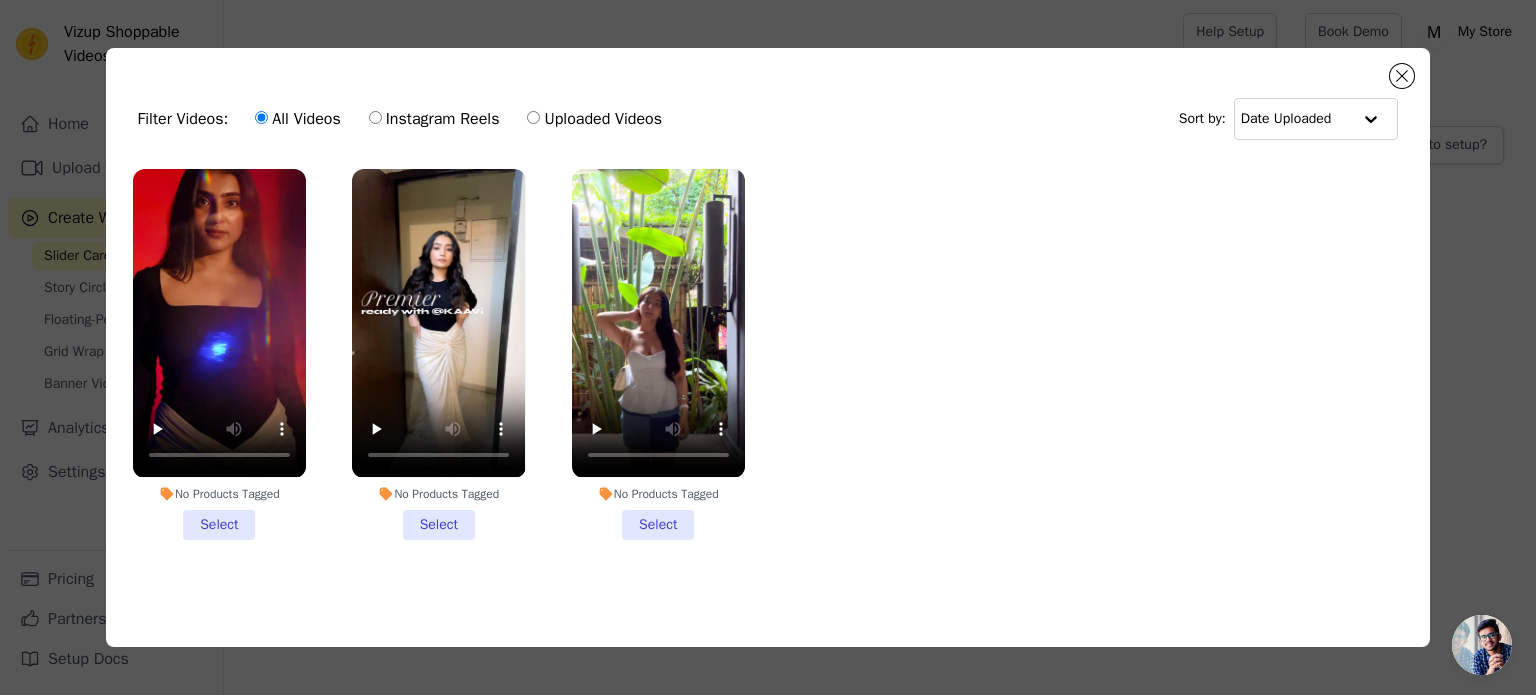 click on "No Products Tagged     Select" at bounding box center [219, 354] 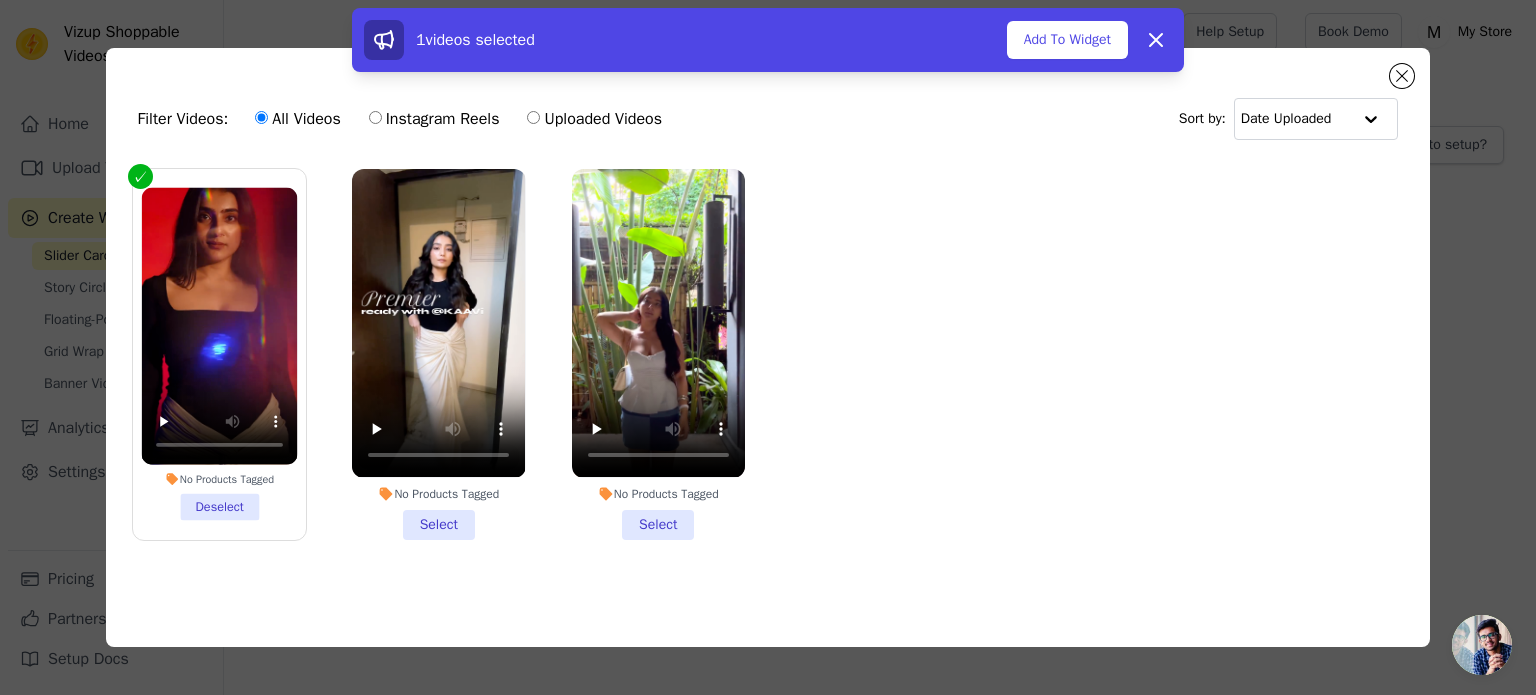 click on "No Products Tagged     Select" at bounding box center [438, 354] 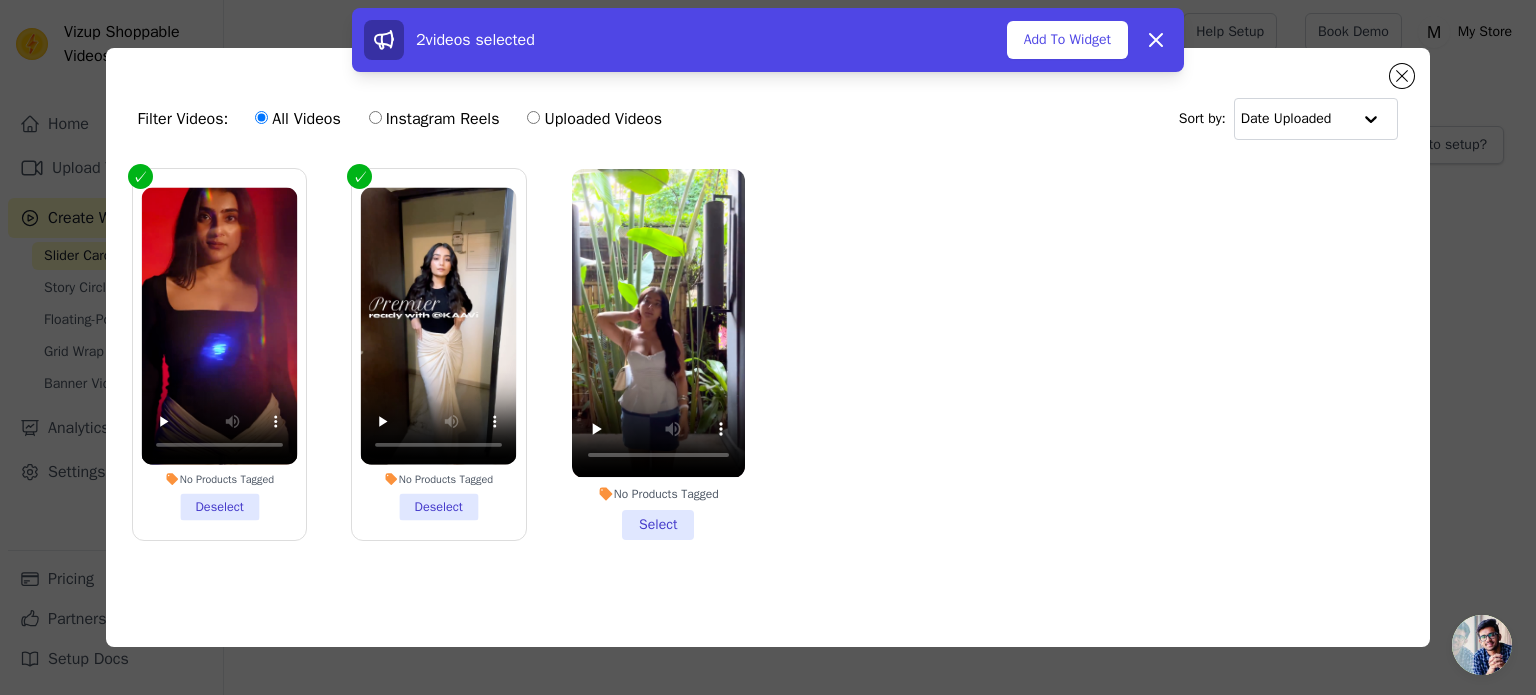 drag, startPoint x: 627, startPoint y: 523, endPoint x: 652, endPoint y: 519, distance: 25.317978 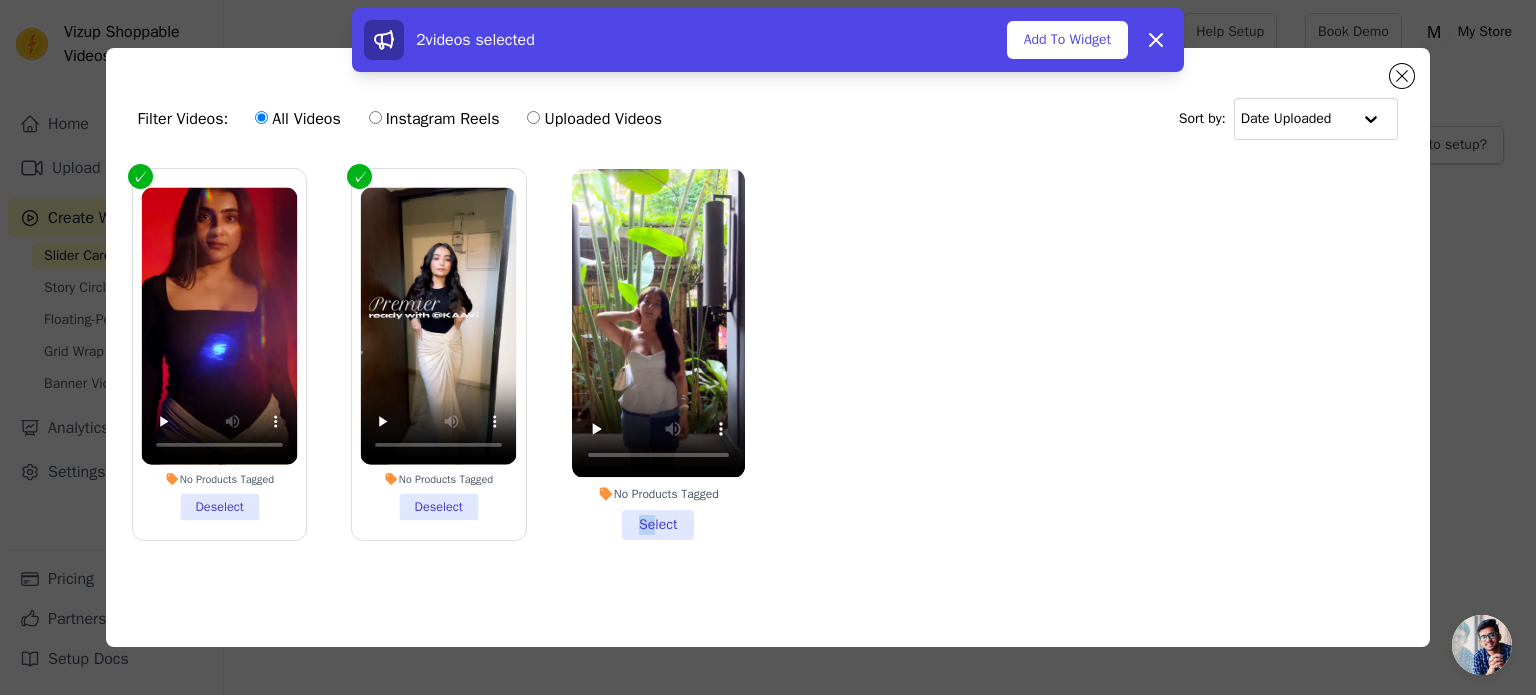 click on "No Products Tagged     Select" at bounding box center [658, 354] 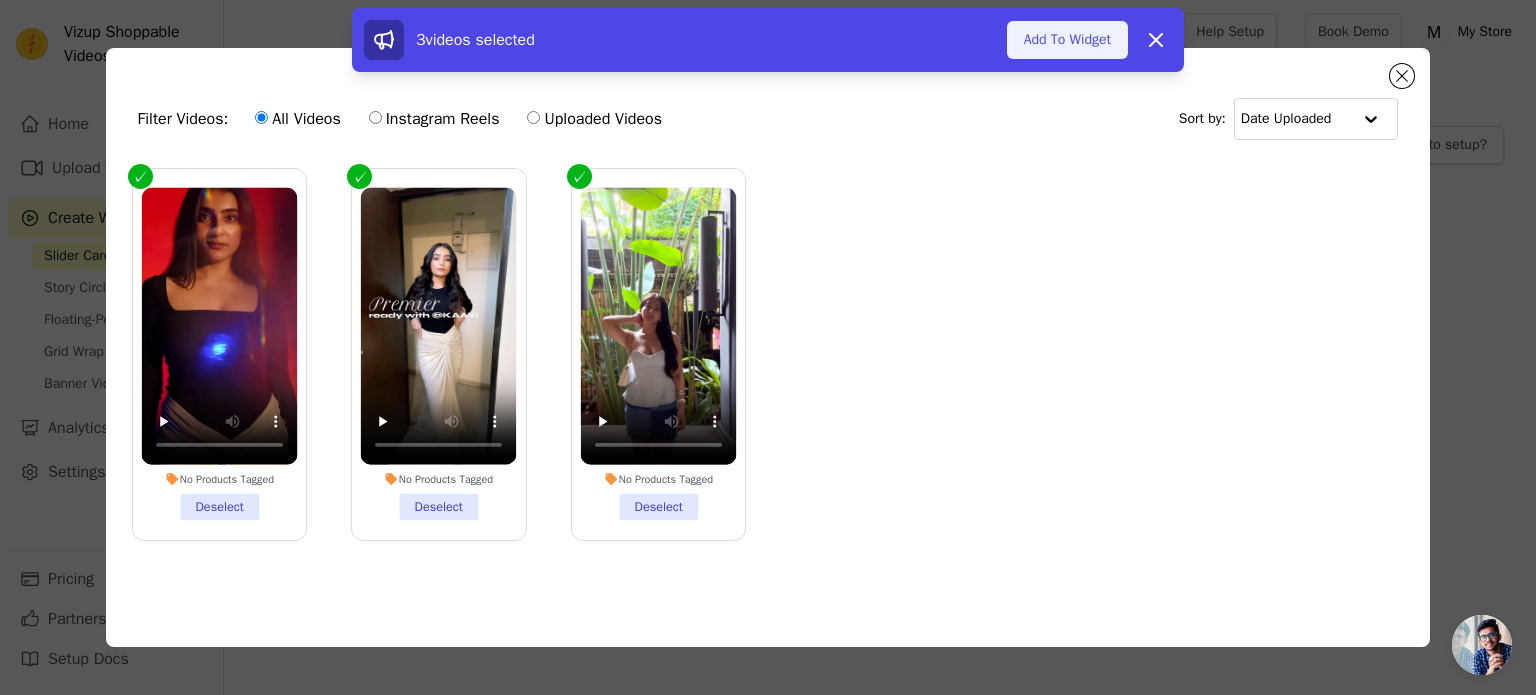 click on "Add To Widget" at bounding box center [1067, 40] 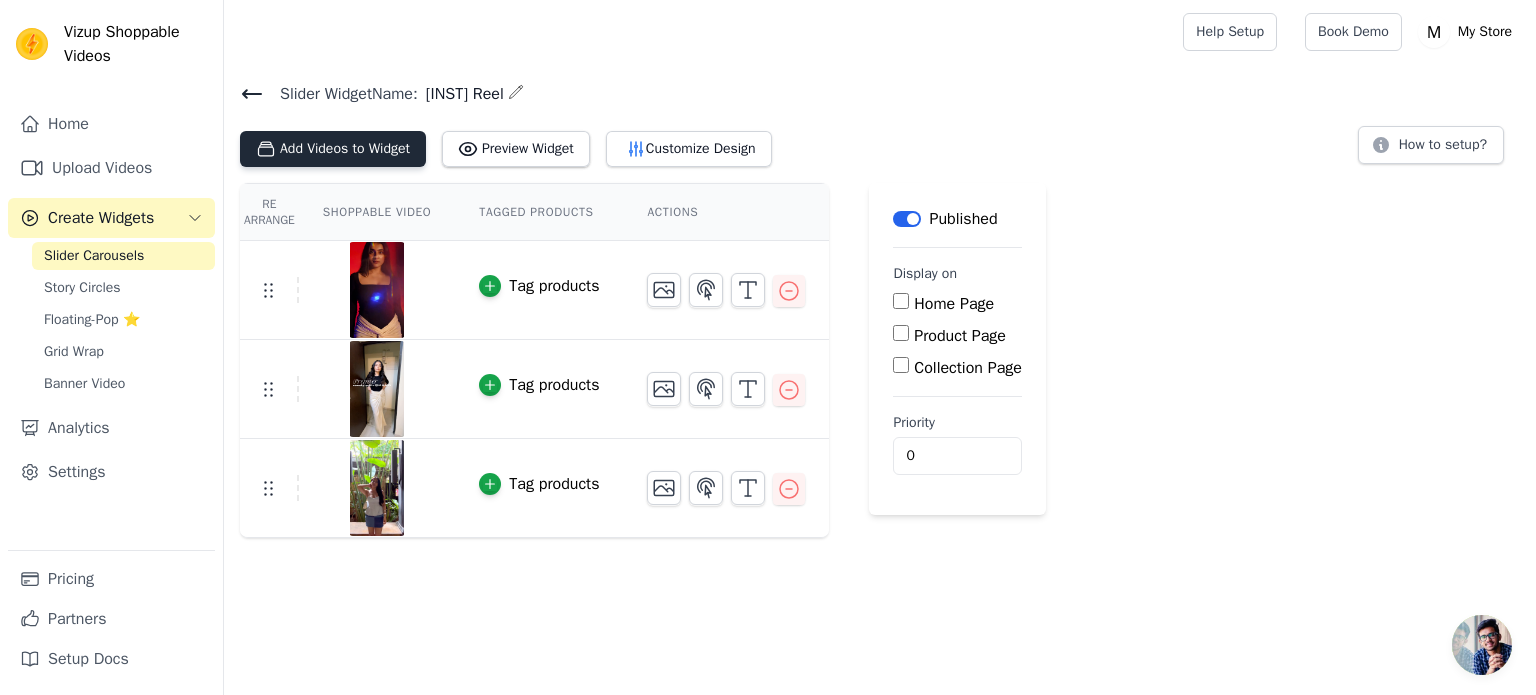 click on "Add Videos to Widget" at bounding box center (333, 149) 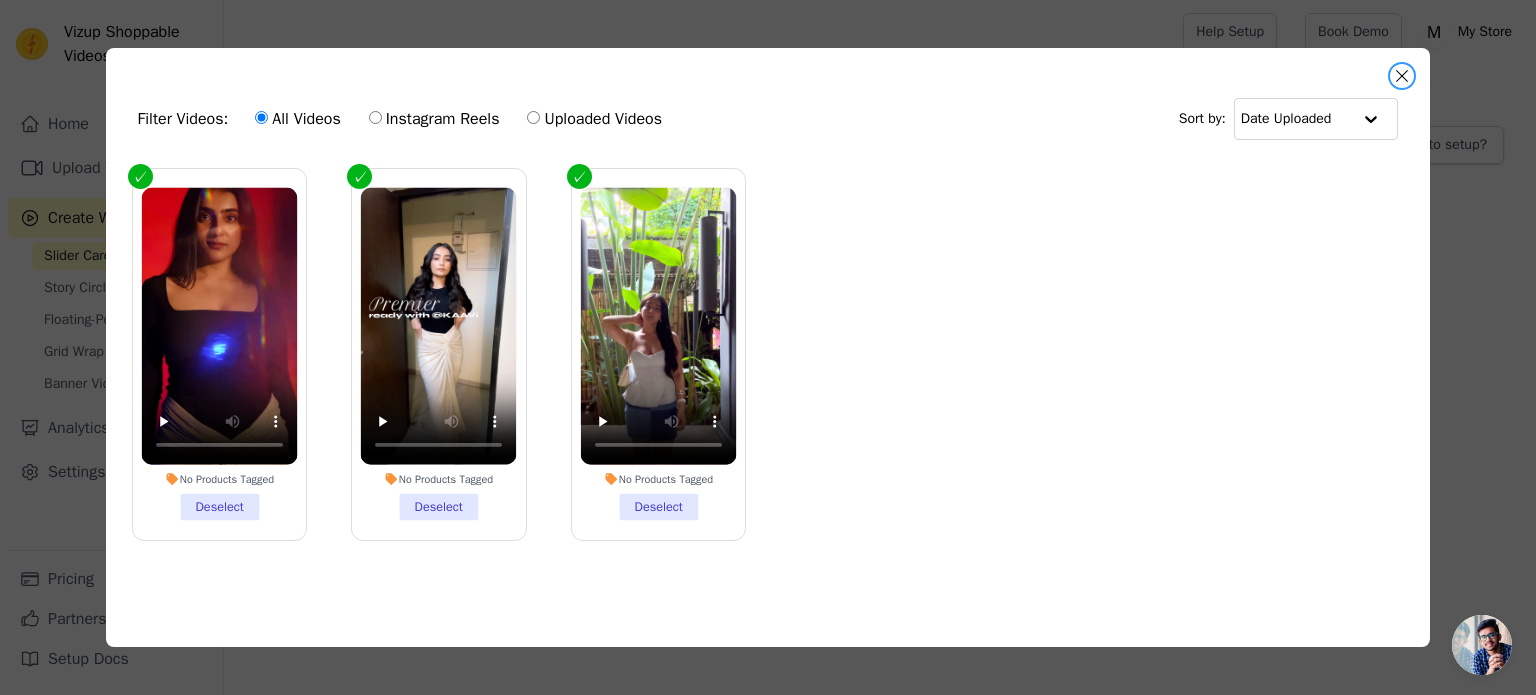 drag, startPoint x: 1409, startPoint y: 75, endPoint x: 1041, endPoint y: 150, distance: 375.5649 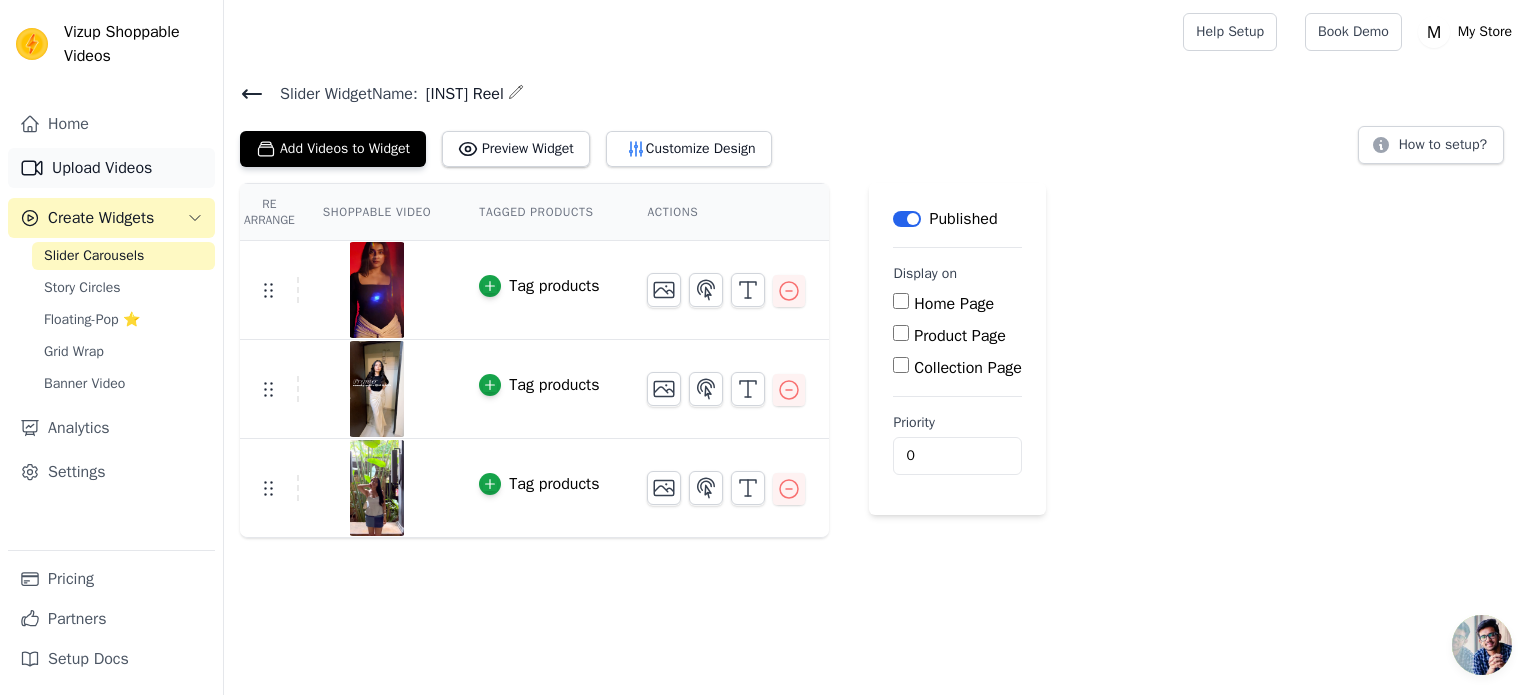 click on "Upload Videos" at bounding box center [111, 168] 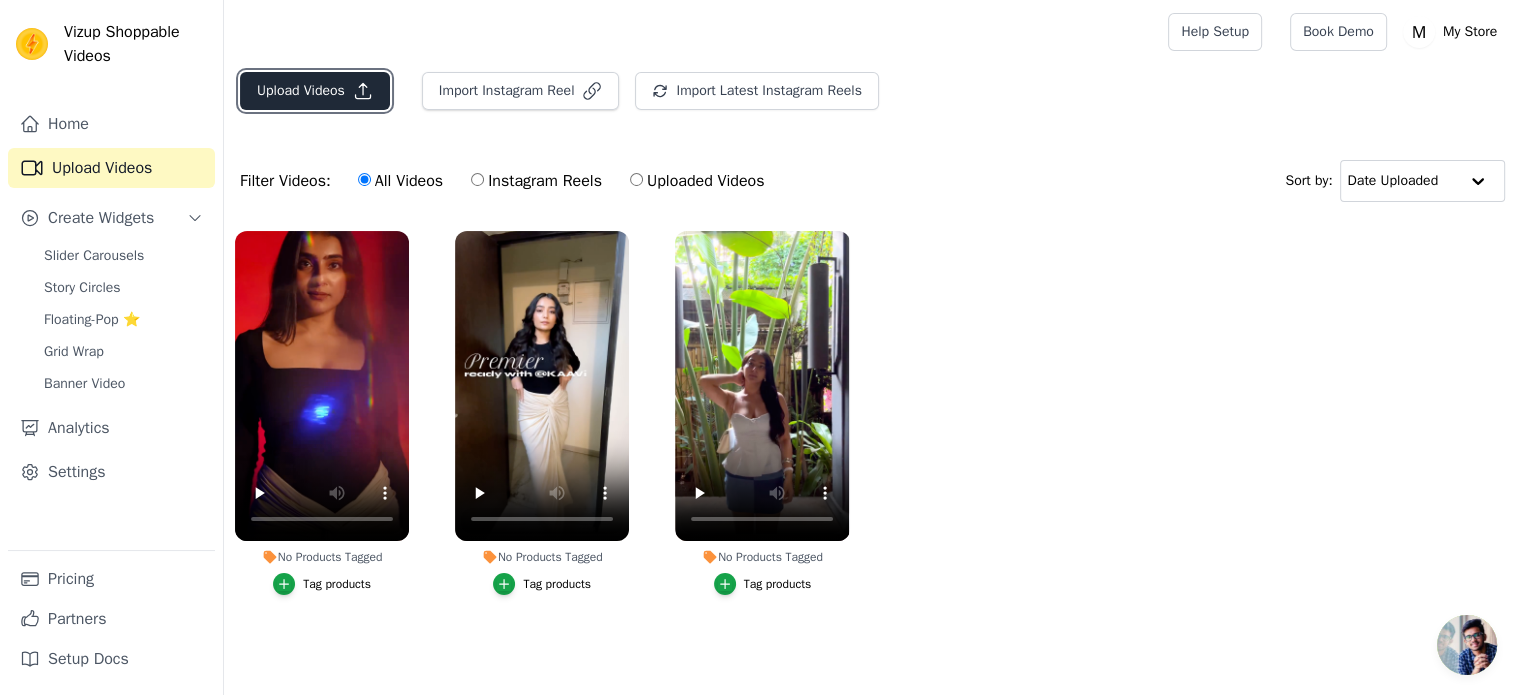 click on "Upload Videos" at bounding box center (315, 91) 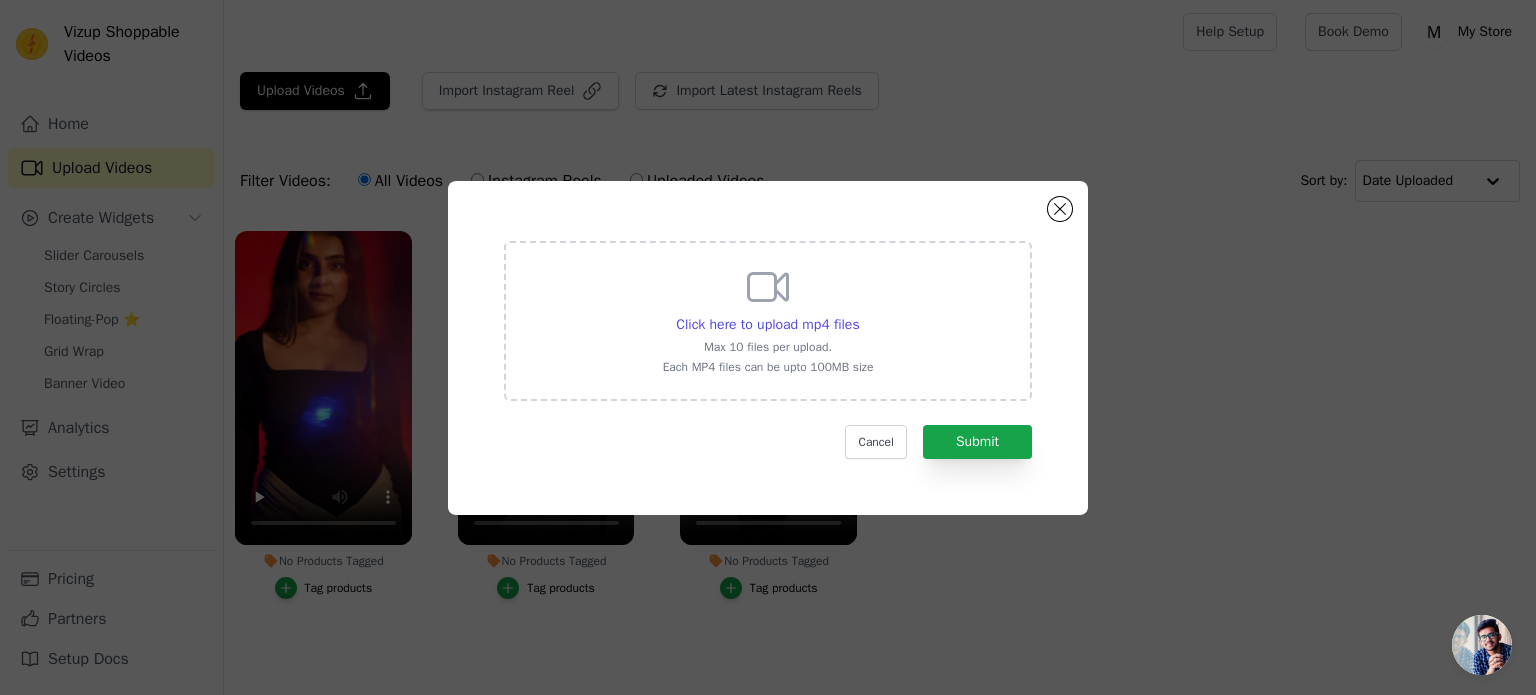 click on "Max 10 files per upload." at bounding box center [768, 347] 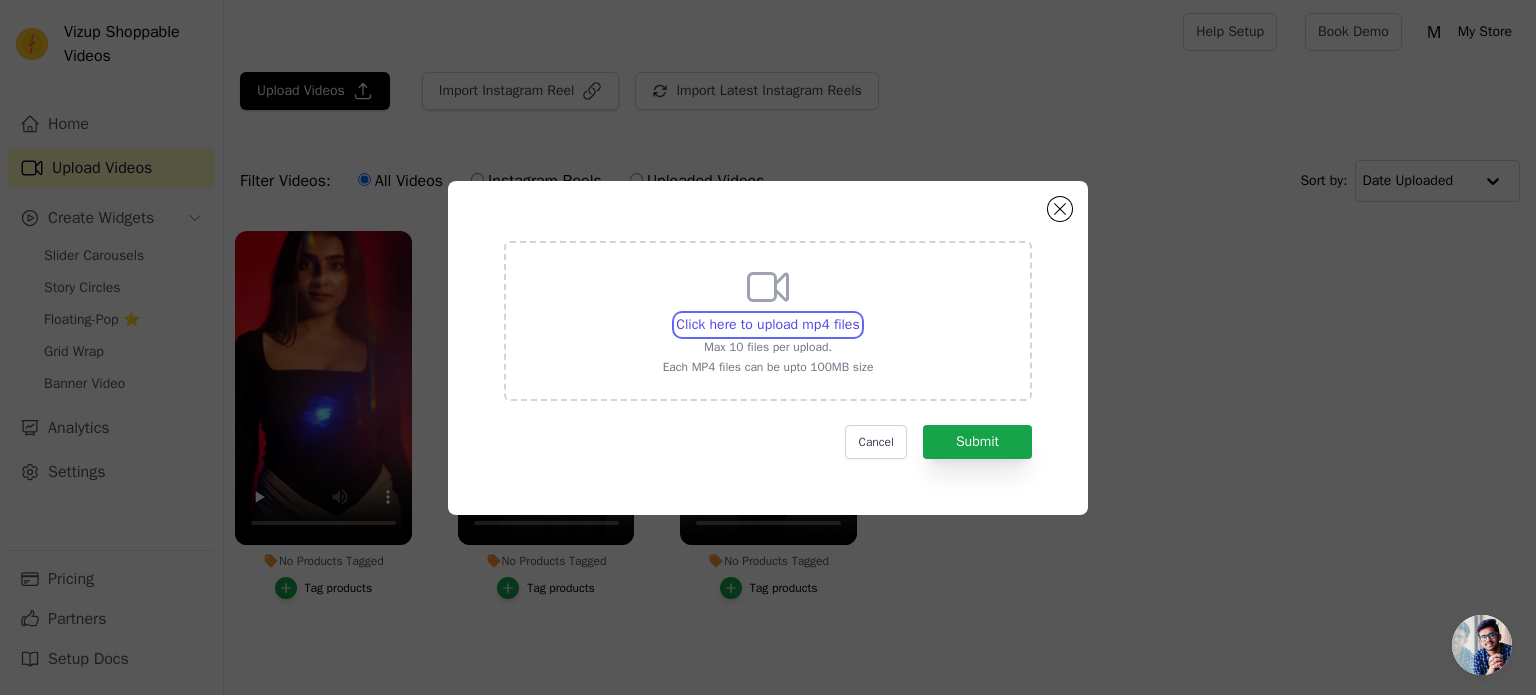 click on "Click here to upload mp4 files     Max 10 files per upload.   Each MP4 files can be upto 100MB size" at bounding box center [859, 314] 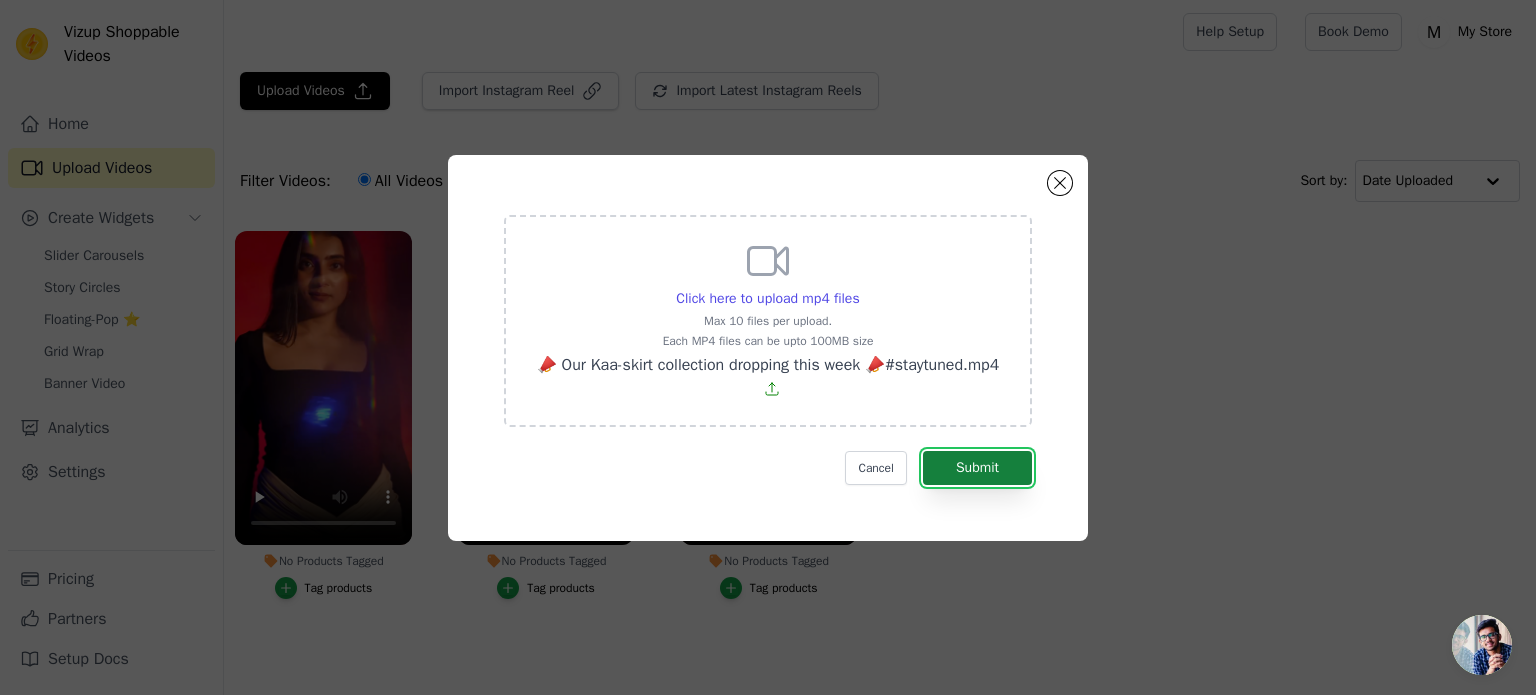 click on "Submit" at bounding box center (977, 468) 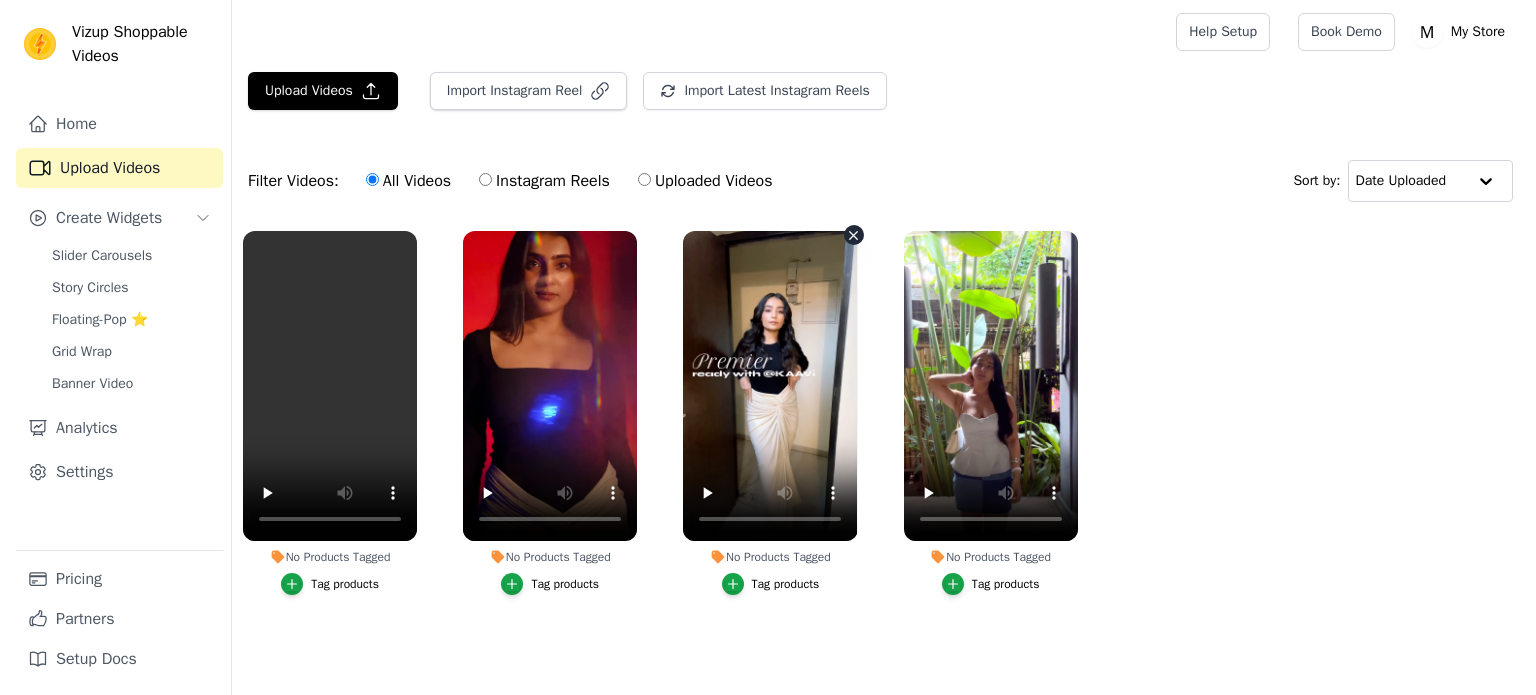 scroll, scrollTop: 0, scrollLeft: 0, axis: both 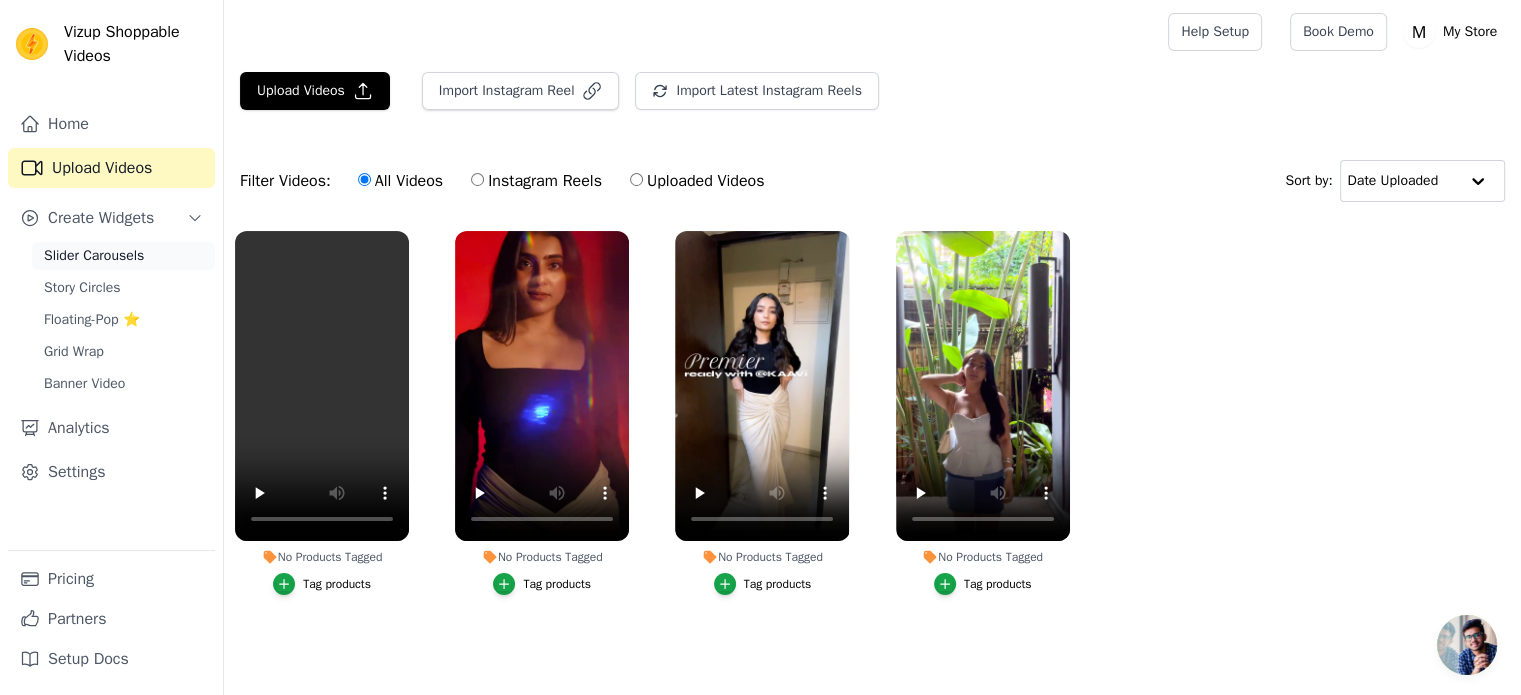 click on "Slider Carousels" at bounding box center [94, 256] 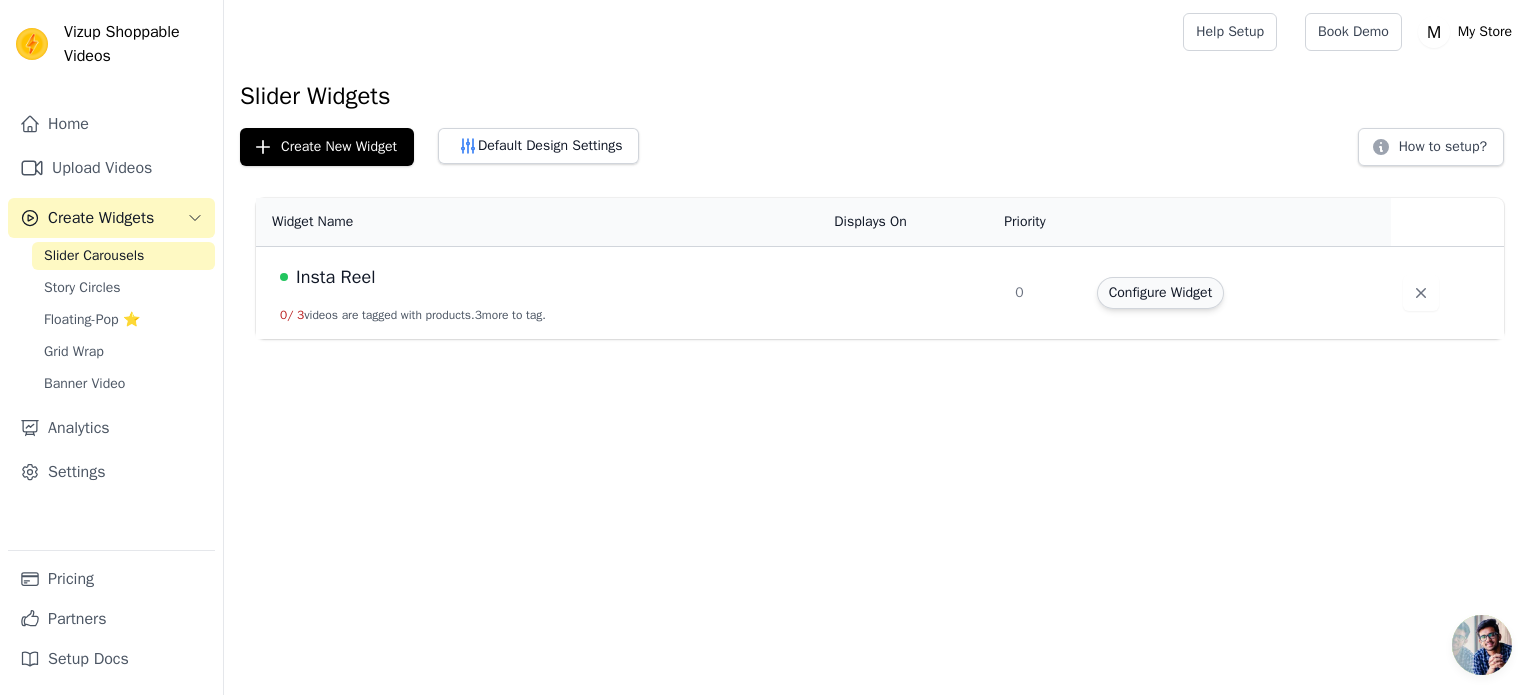 click on "Configure Widget" at bounding box center [1160, 293] 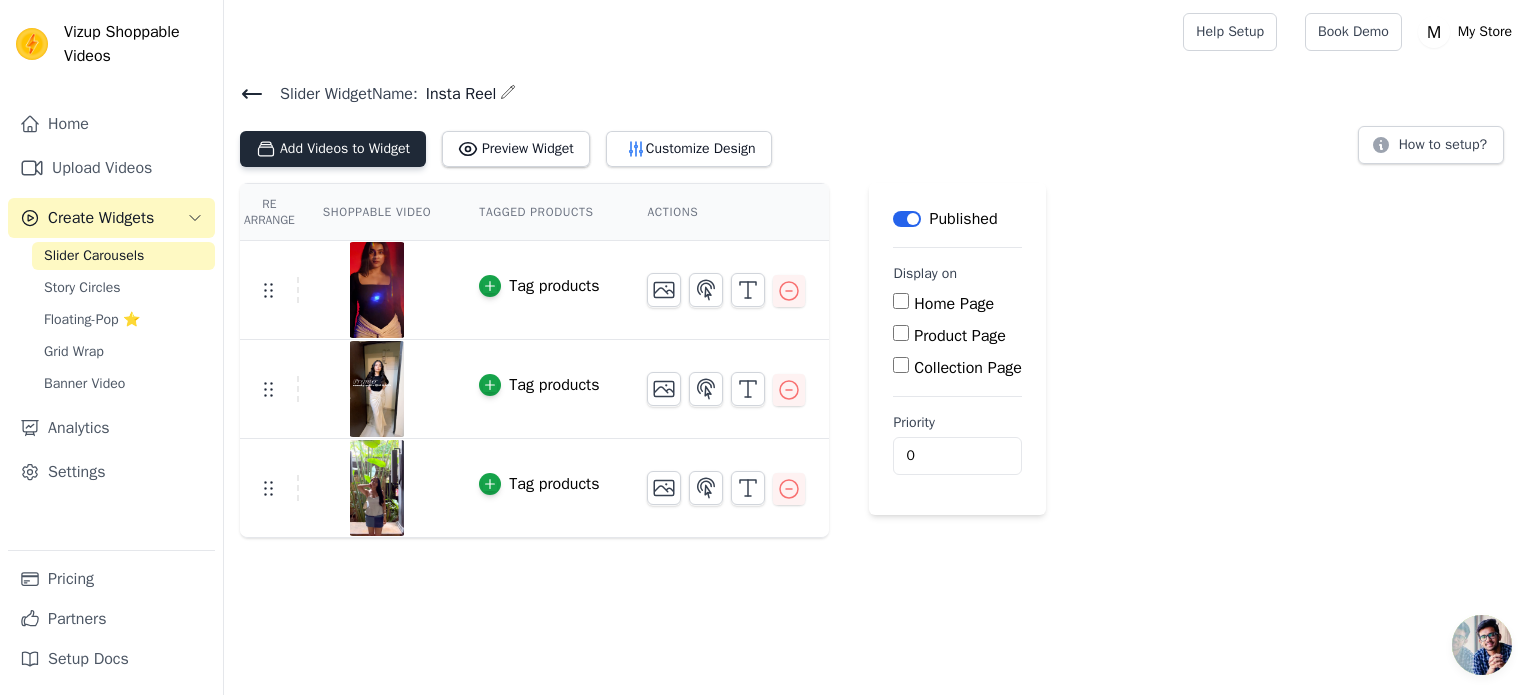 click on "Add Videos to Widget" at bounding box center [333, 149] 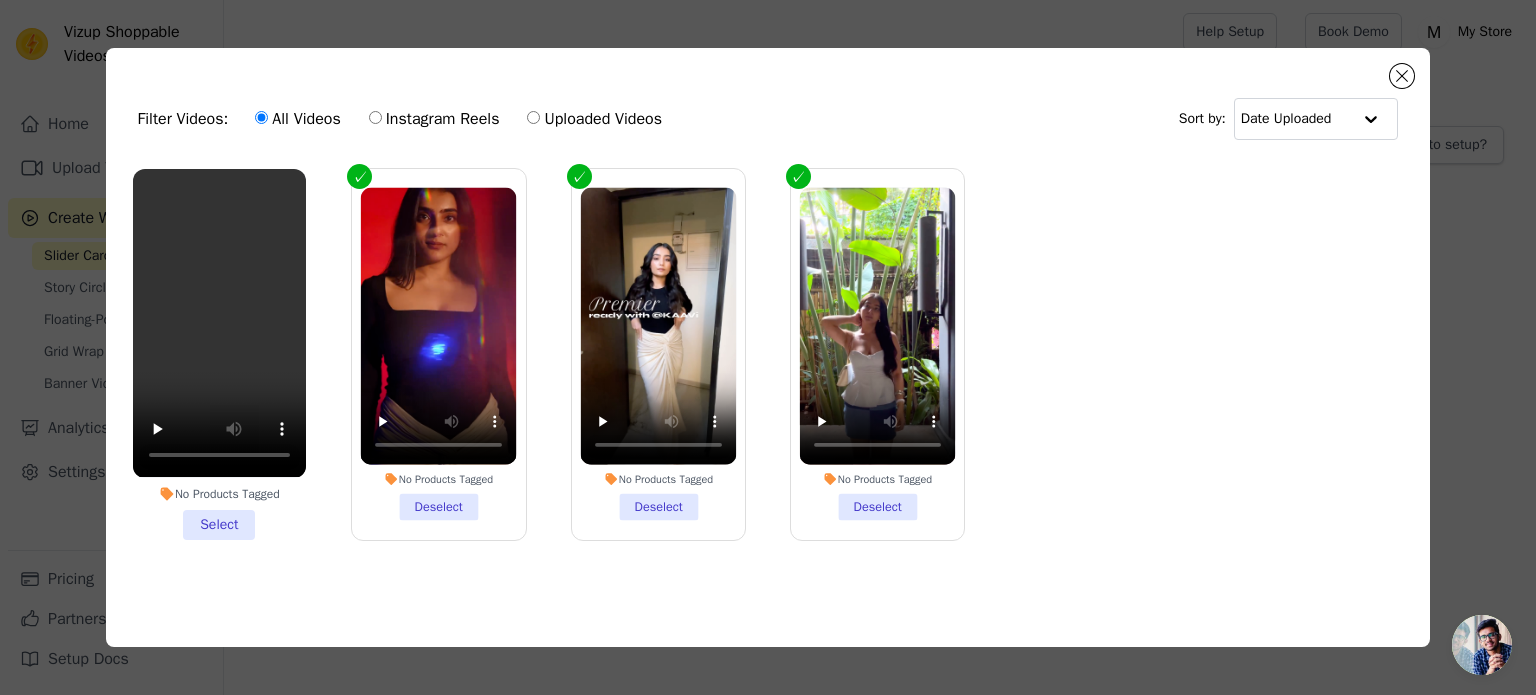 click on "No Products Tagged     Select" at bounding box center (219, 354) 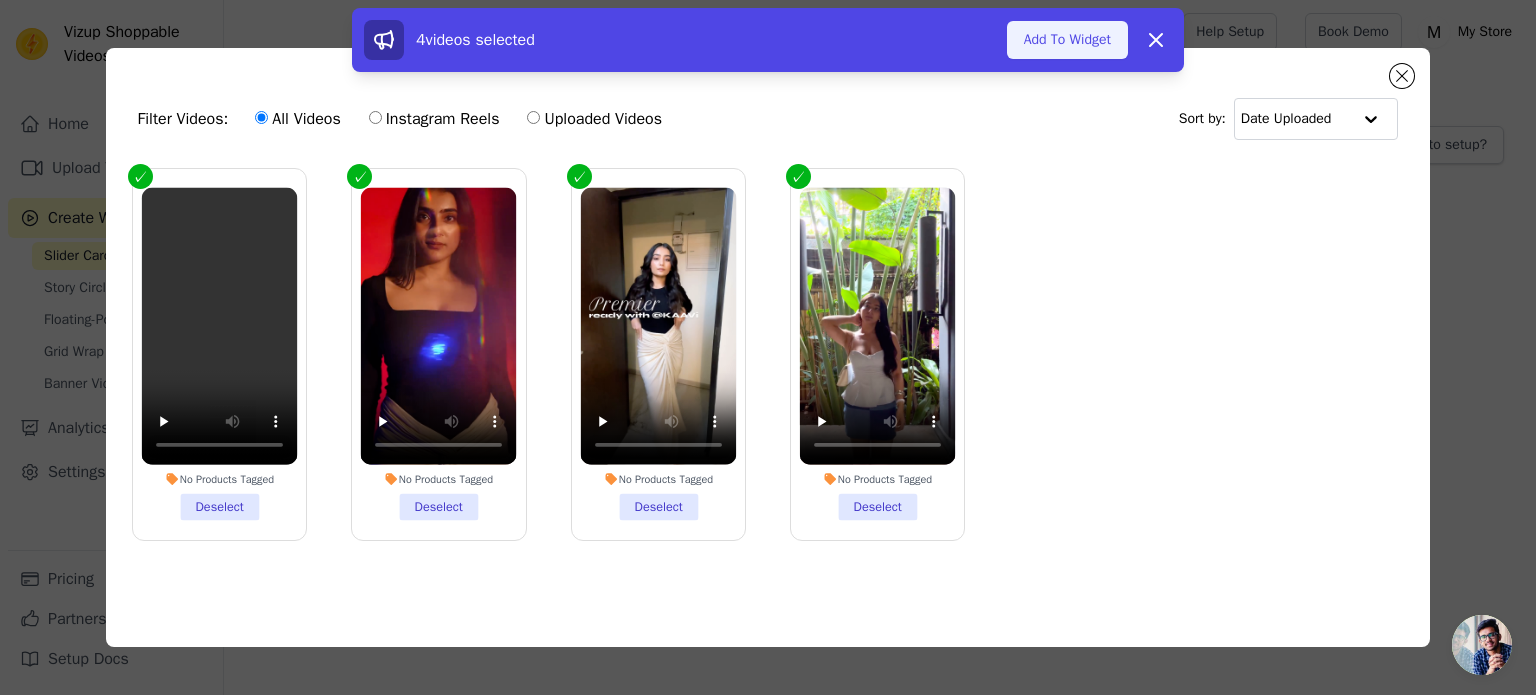 click on "Add To Widget" at bounding box center [1067, 40] 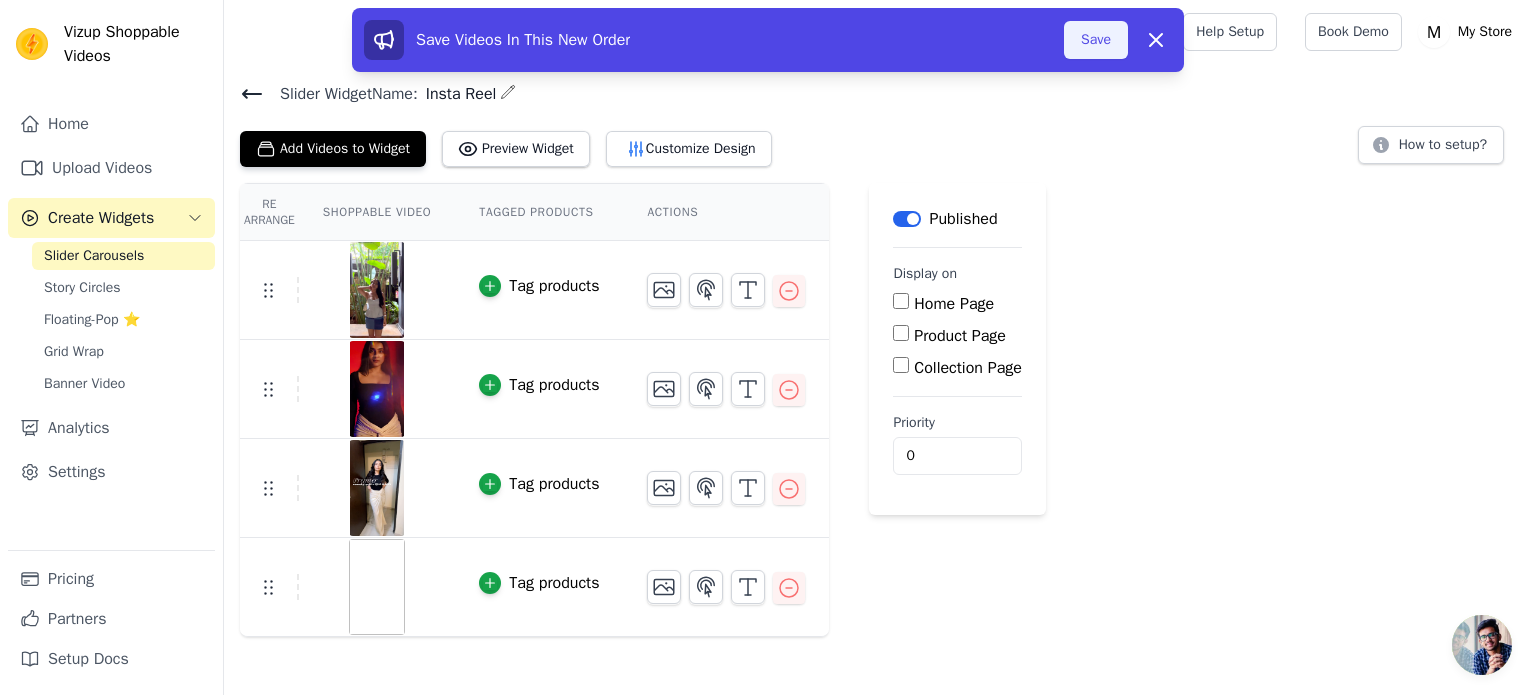 click on "Save" at bounding box center [1096, 40] 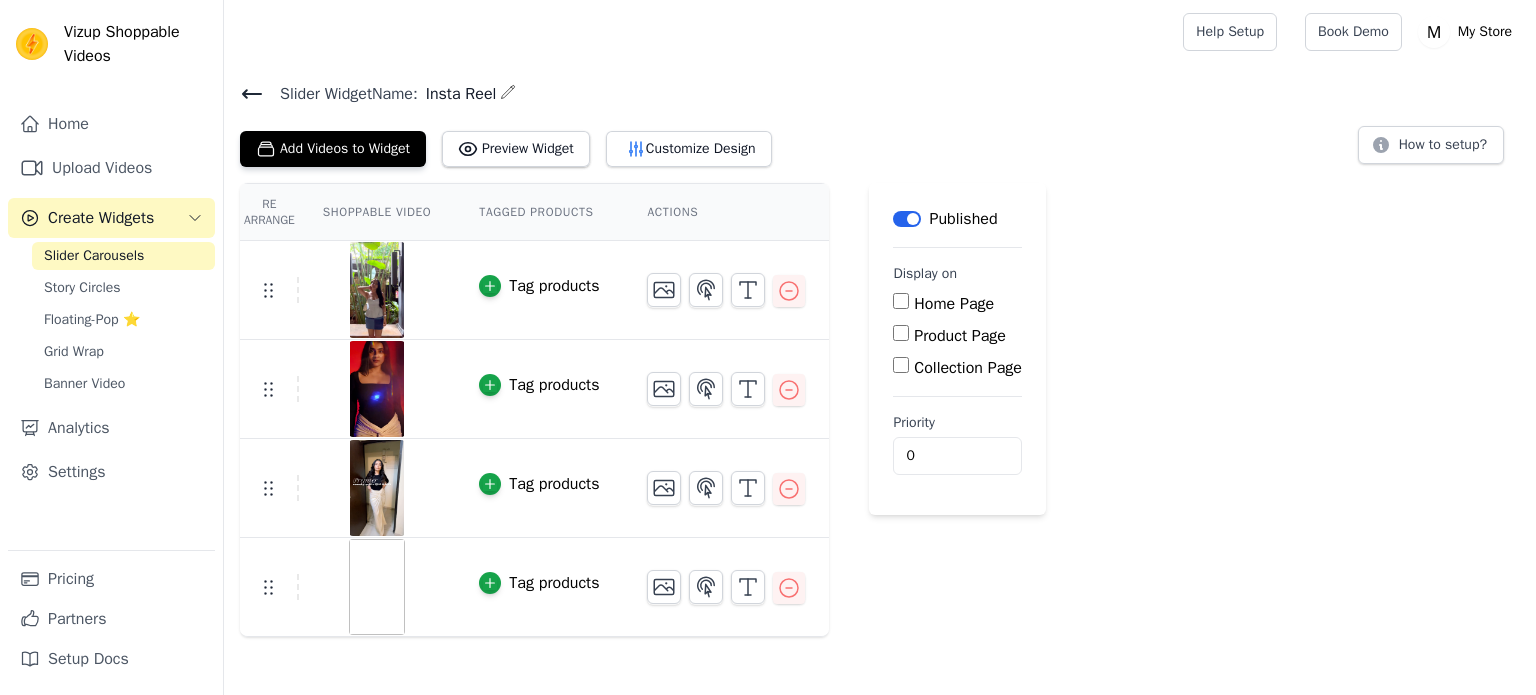scroll, scrollTop: 0, scrollLeft: 0, axis: both 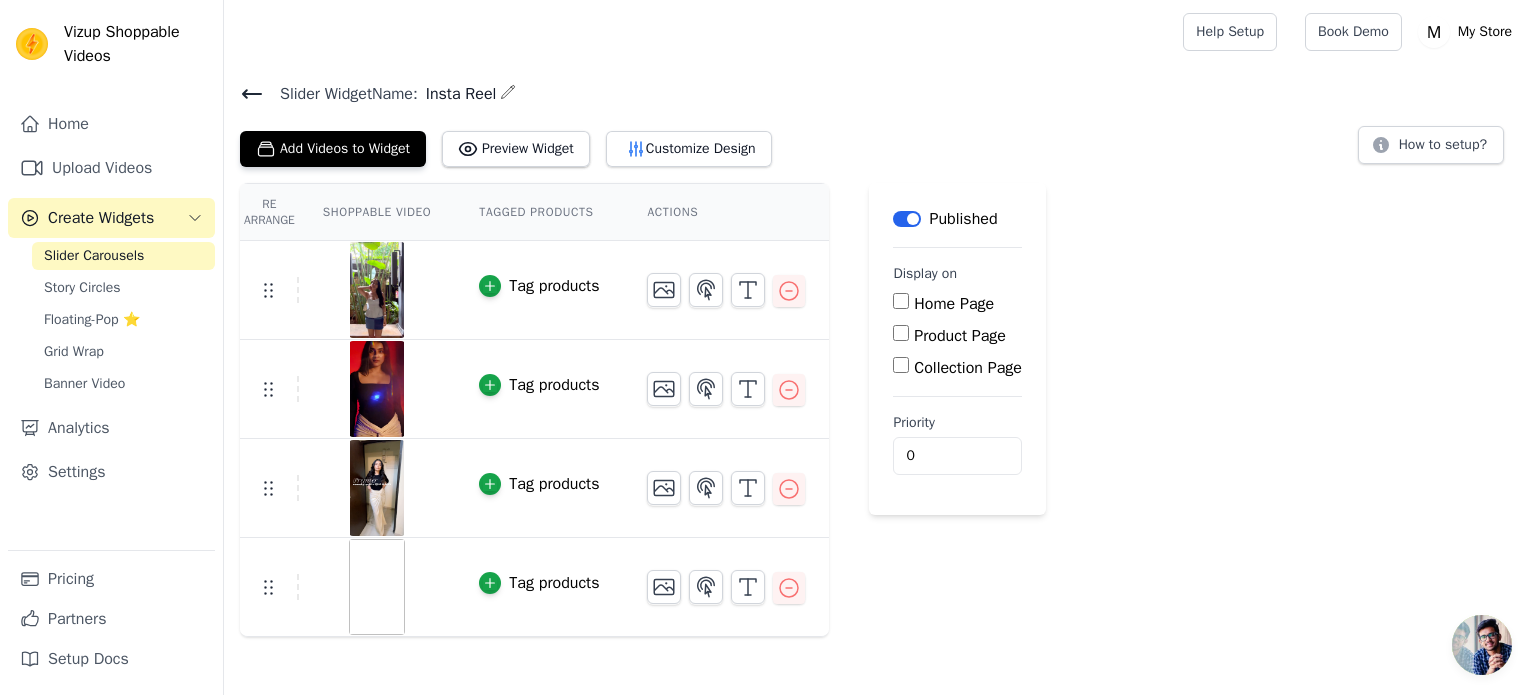 drag, startPoint x: 507, startPoint y: 88, endPoint x: 456, endPoint y: 98, distance: 51.971146 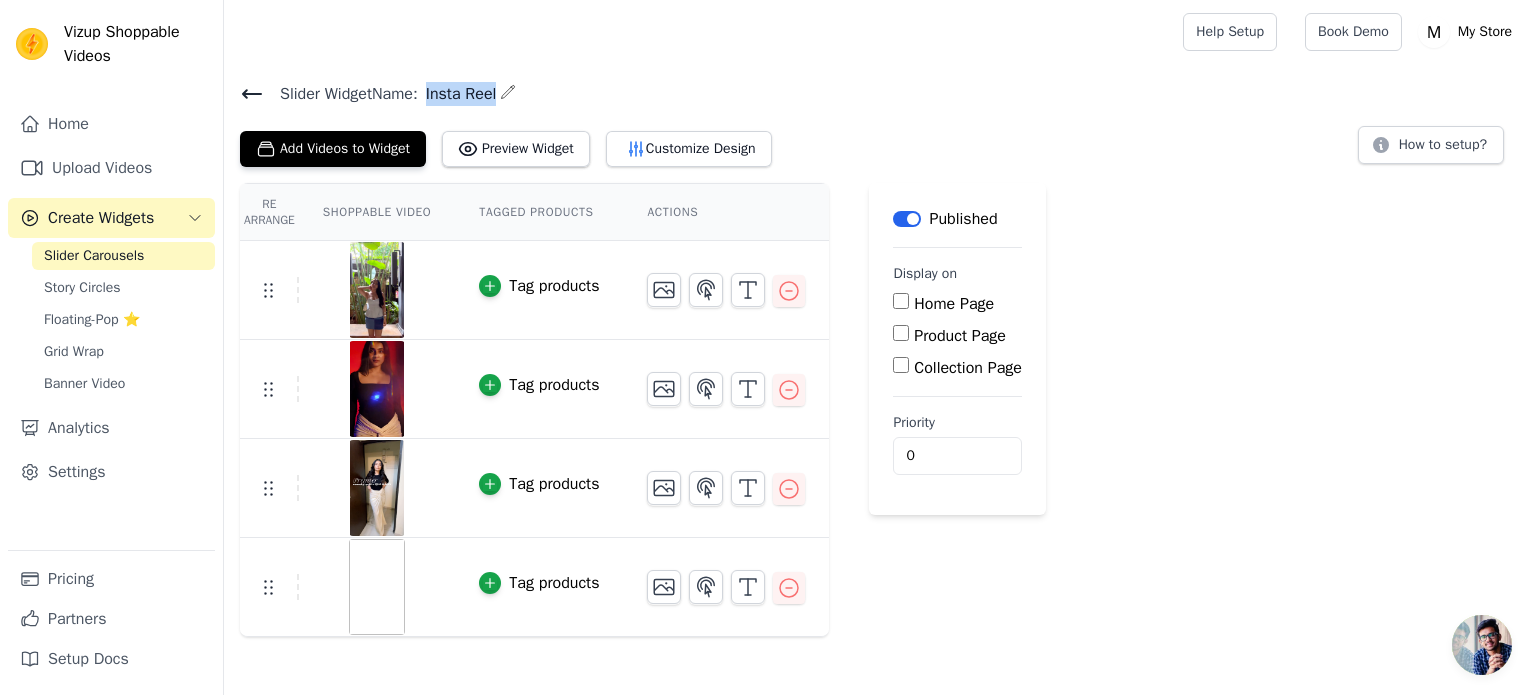 drag, startPoint x: 432, startPoint y: 88, endPoint x: 502, endPoint y: 87, distance: 70.00714 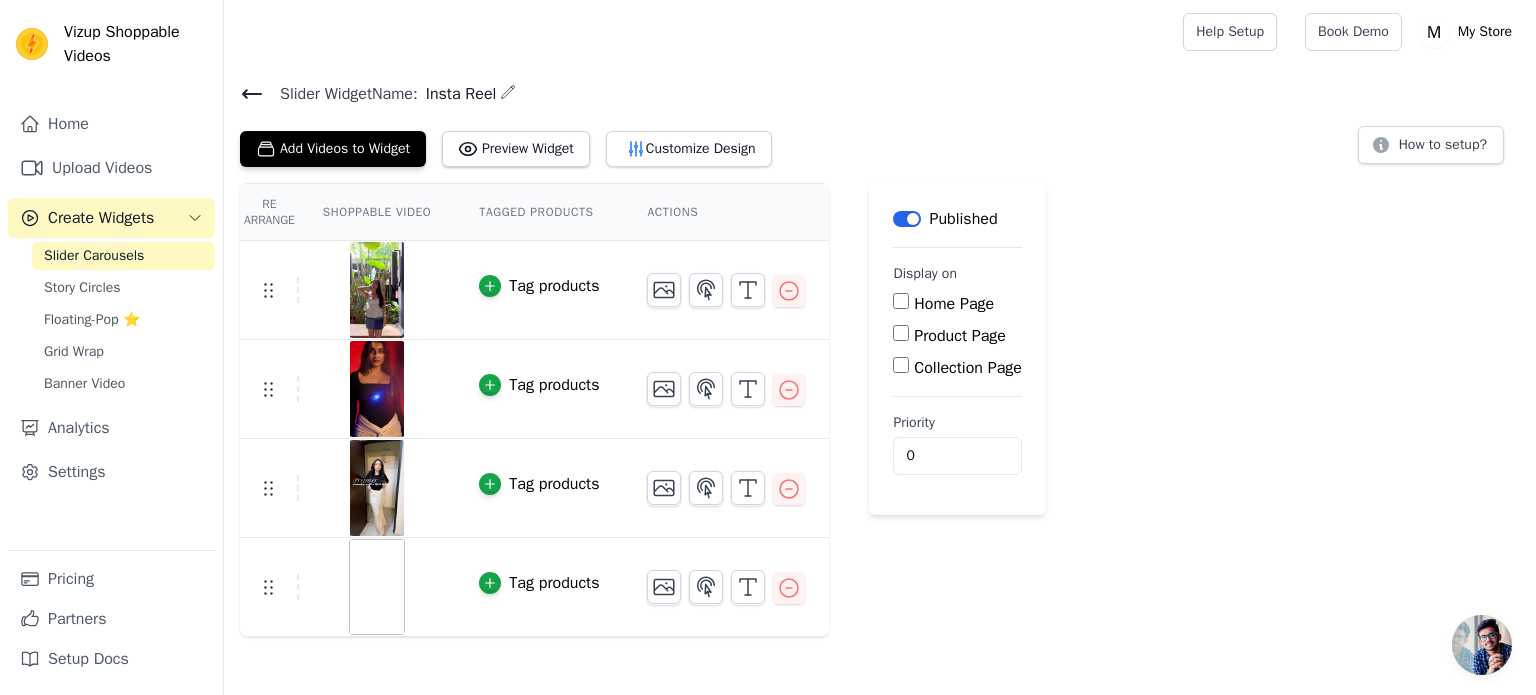 click on "Shoppable Video" at bounding box center [377, 212] 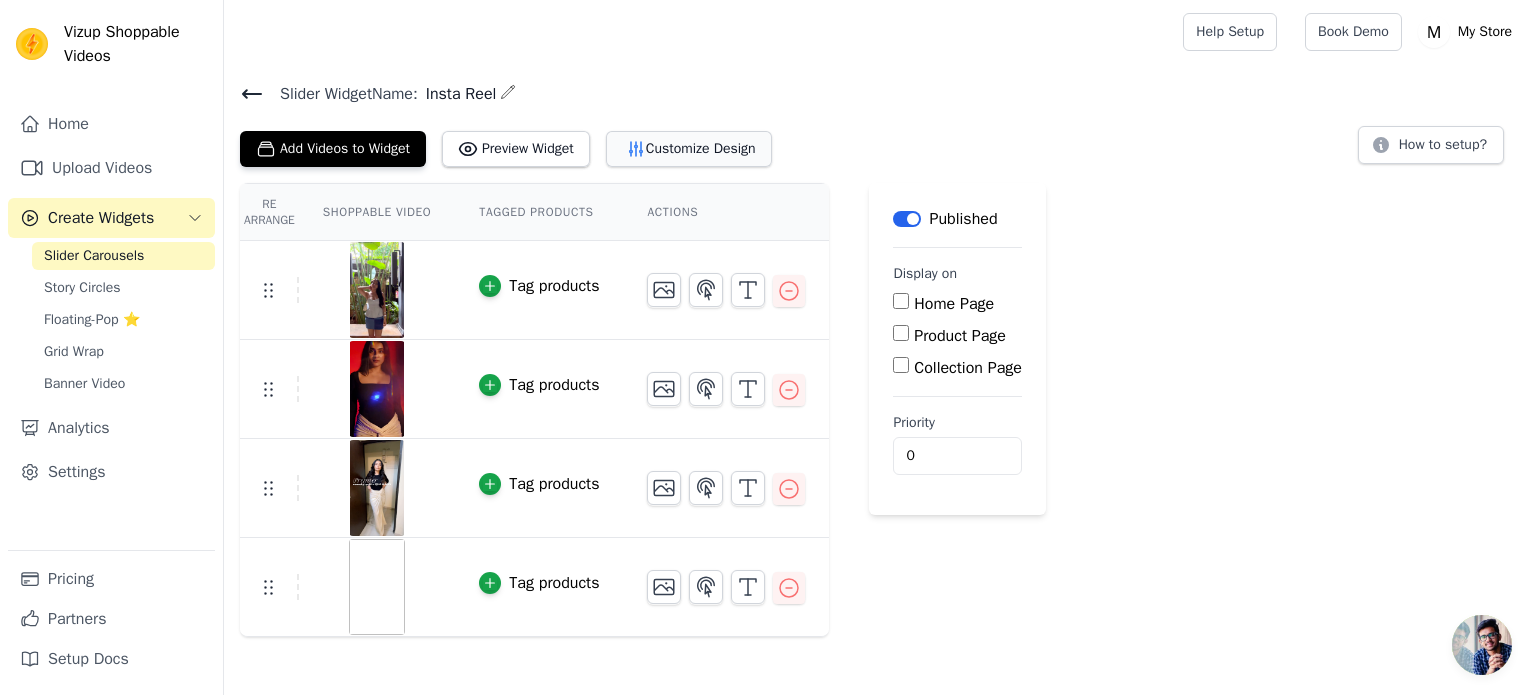 click on "Customize Design" at bounding box center [689, 149] 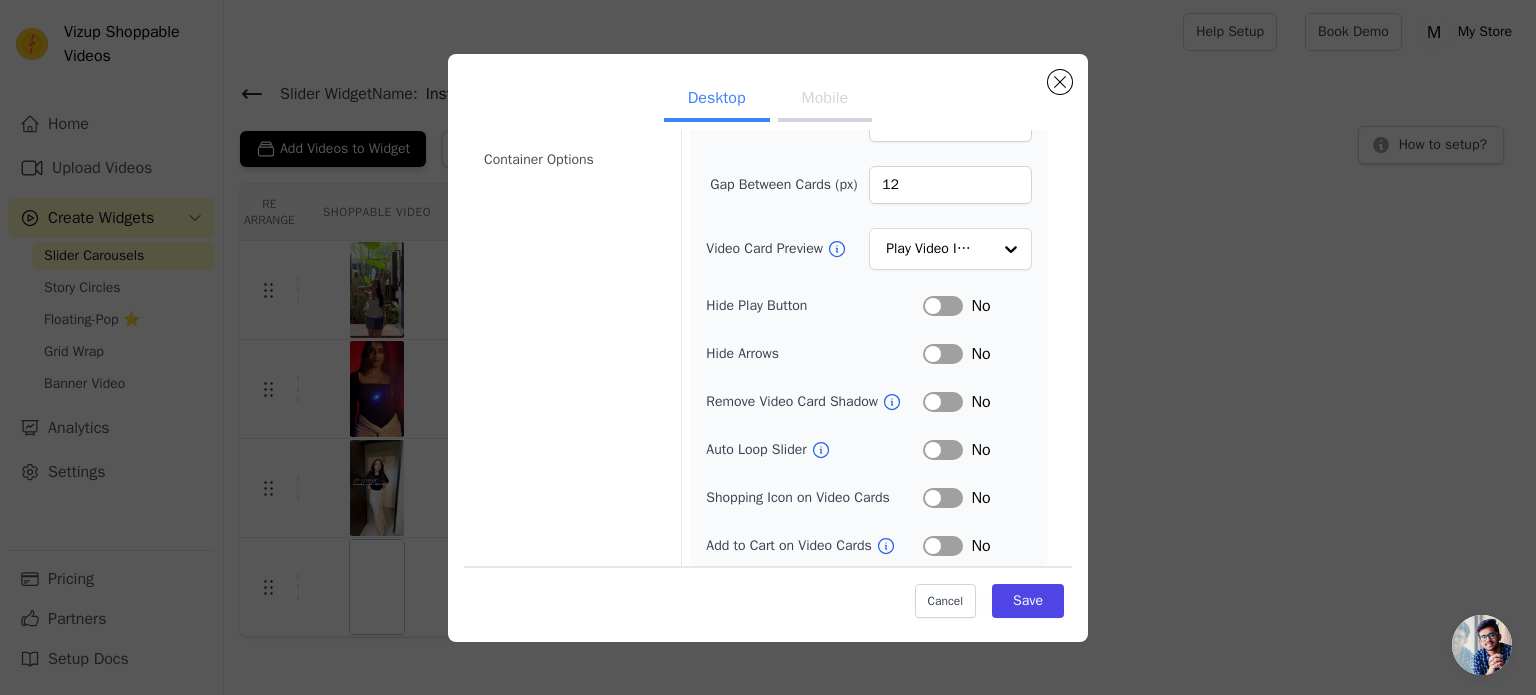 scroll, scrollTop: 184, scrollLeft: 0, axis: vertical 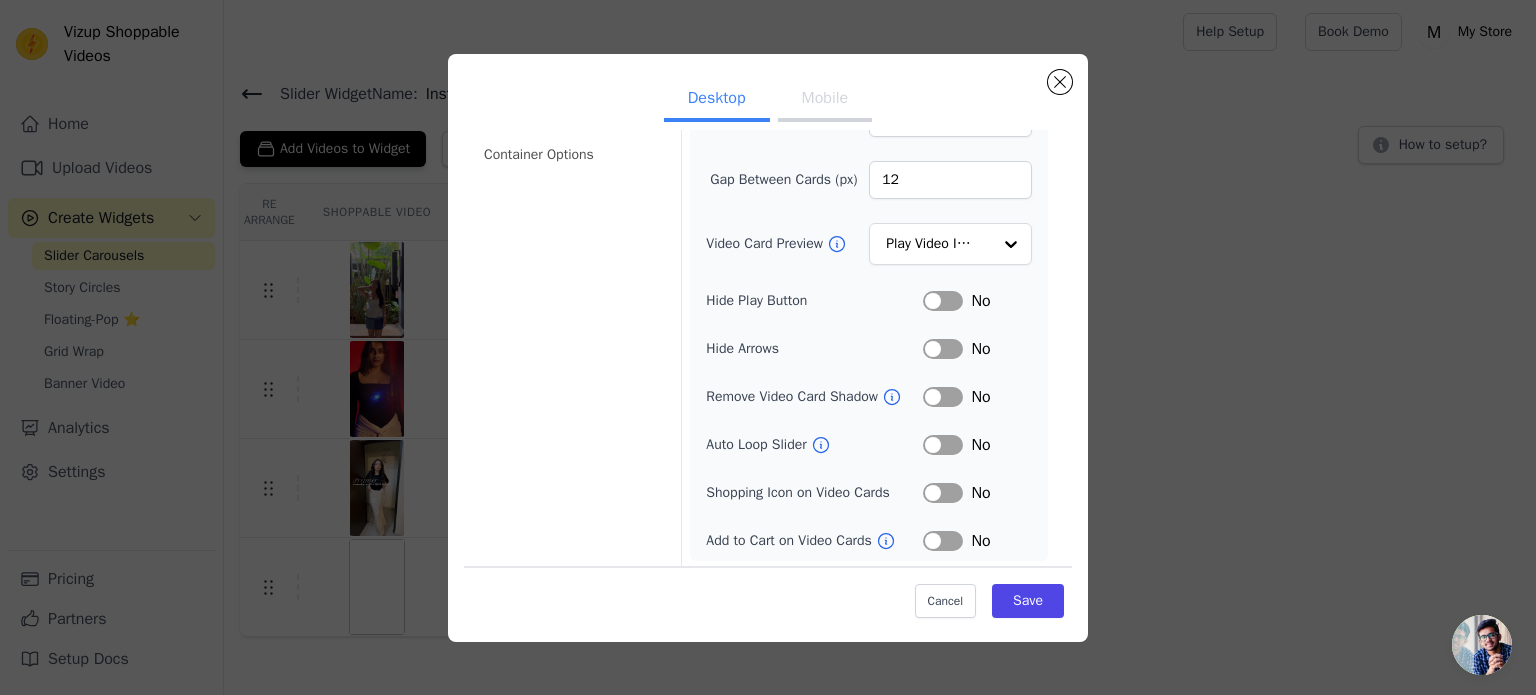 click on "Label" at bounding box center (943, 445) 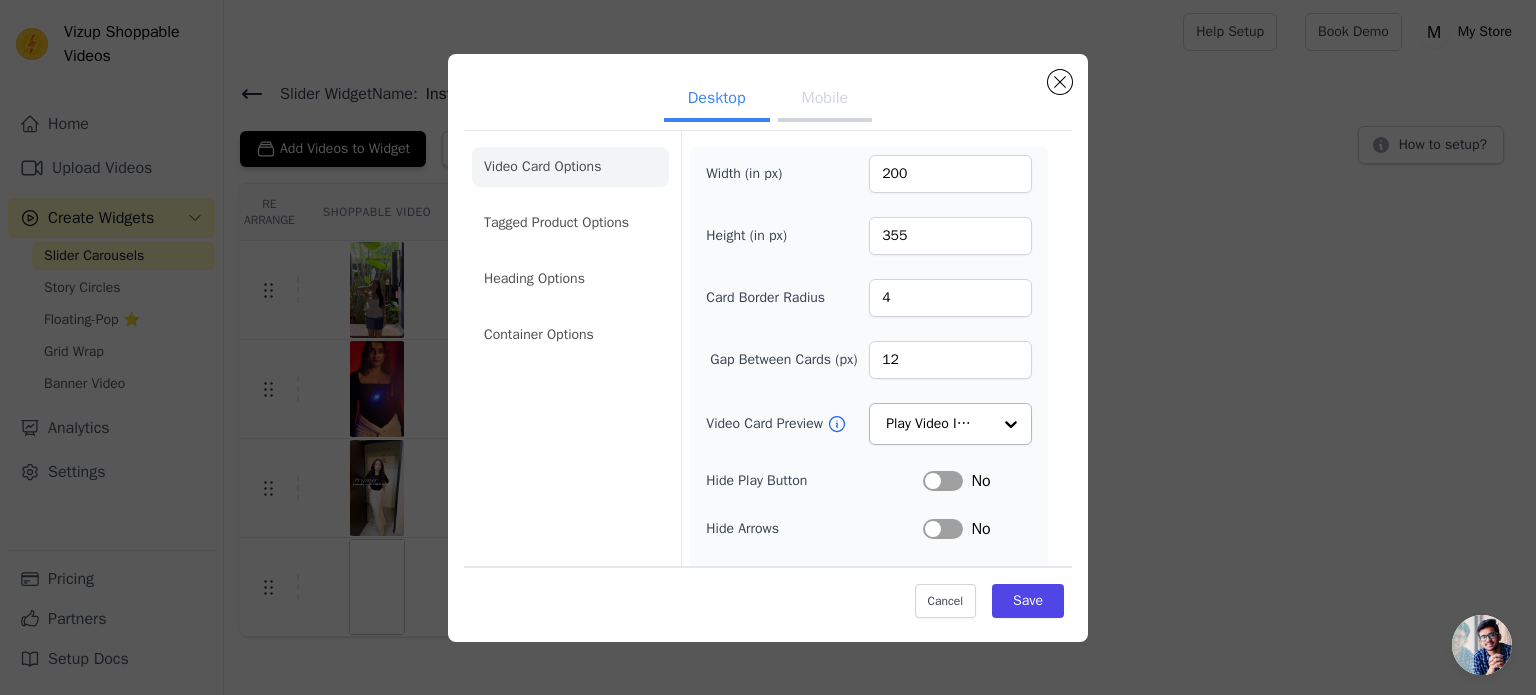 scroll, scrollTop: 0, scrollLeft: 0, axis: both 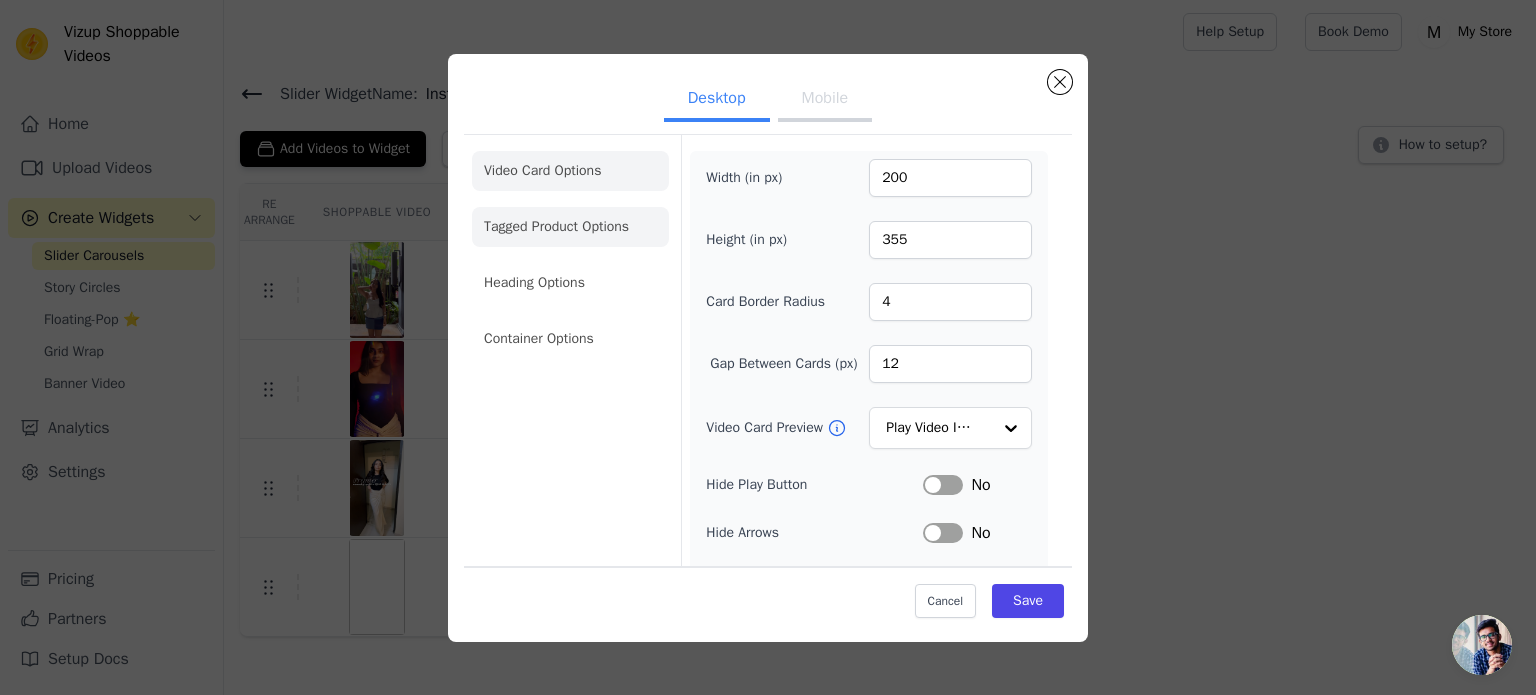 click on "Tagged Product Options" 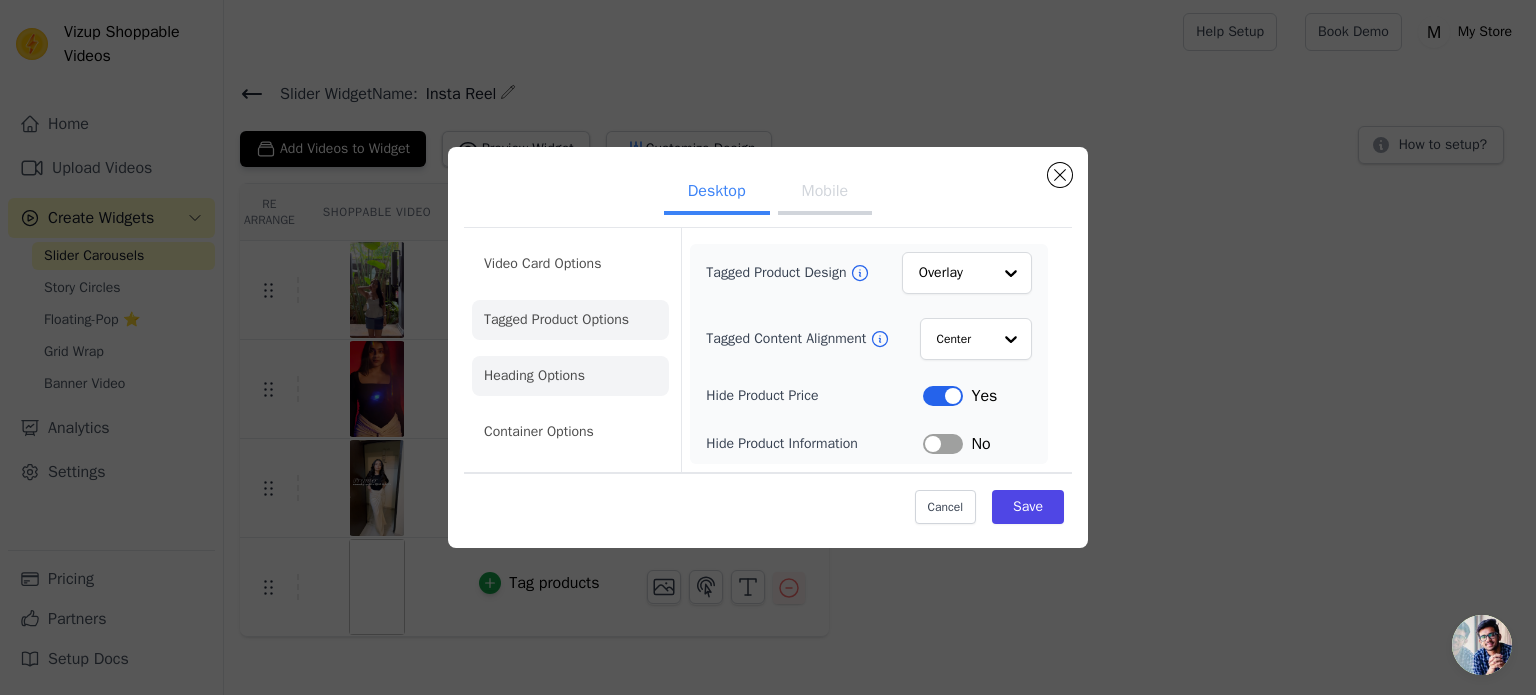 click on "Heading Options" 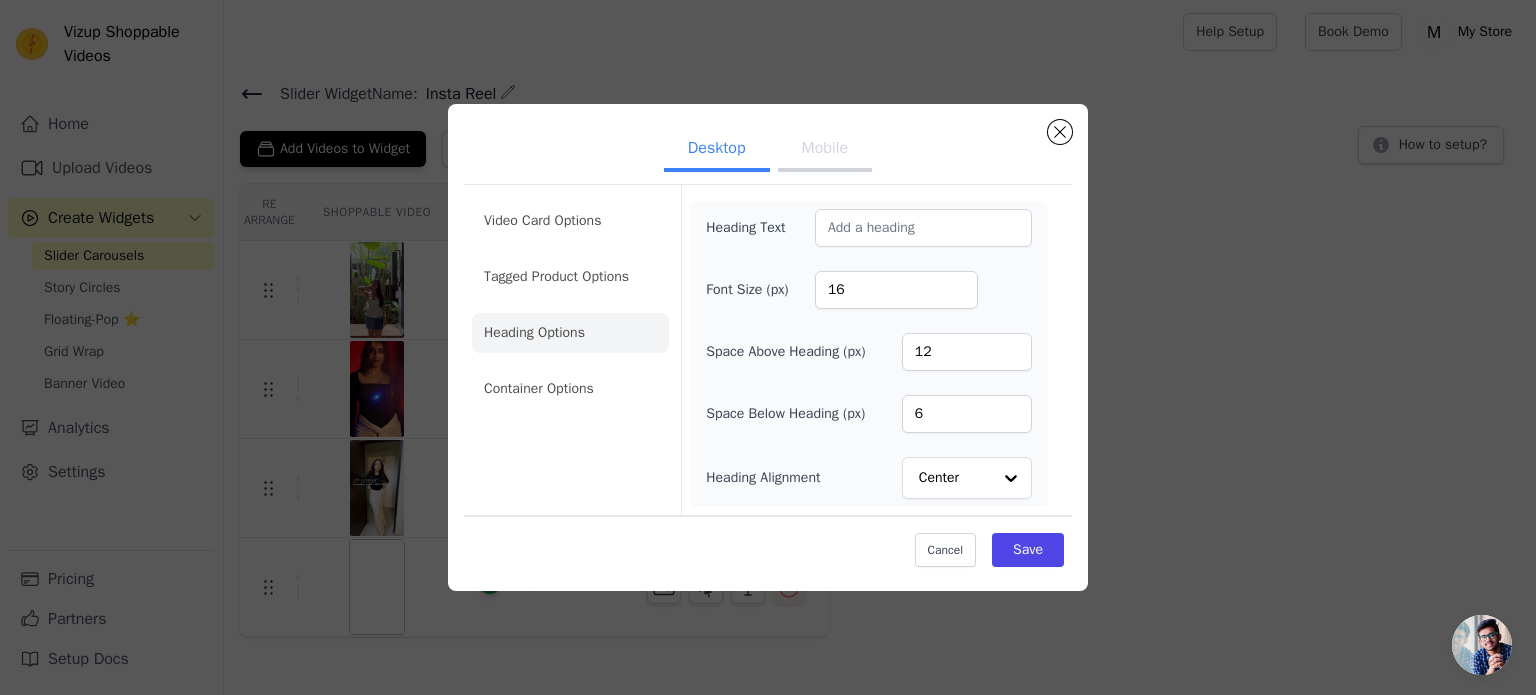click on "Mobile" at bounding box center [825, 150] 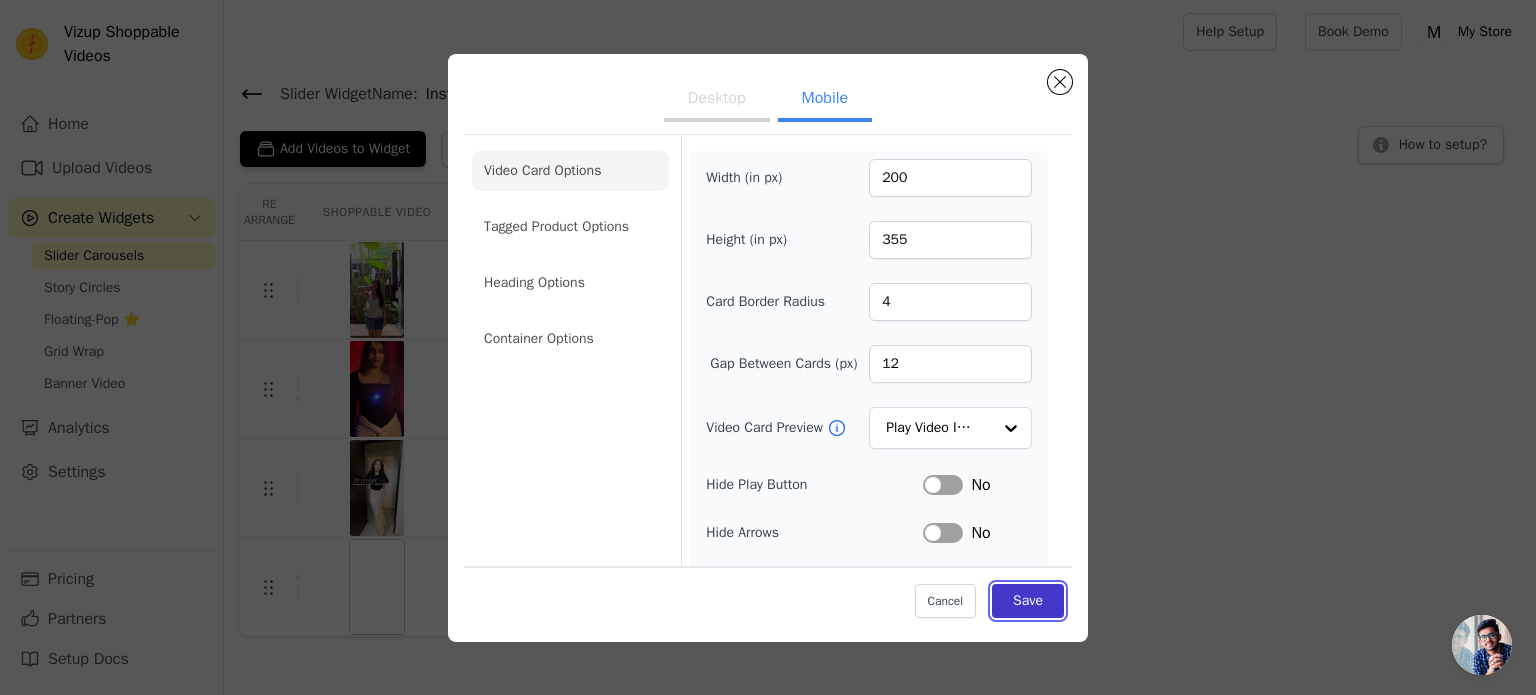 click on "Save" at bounding box center [1028, 601] 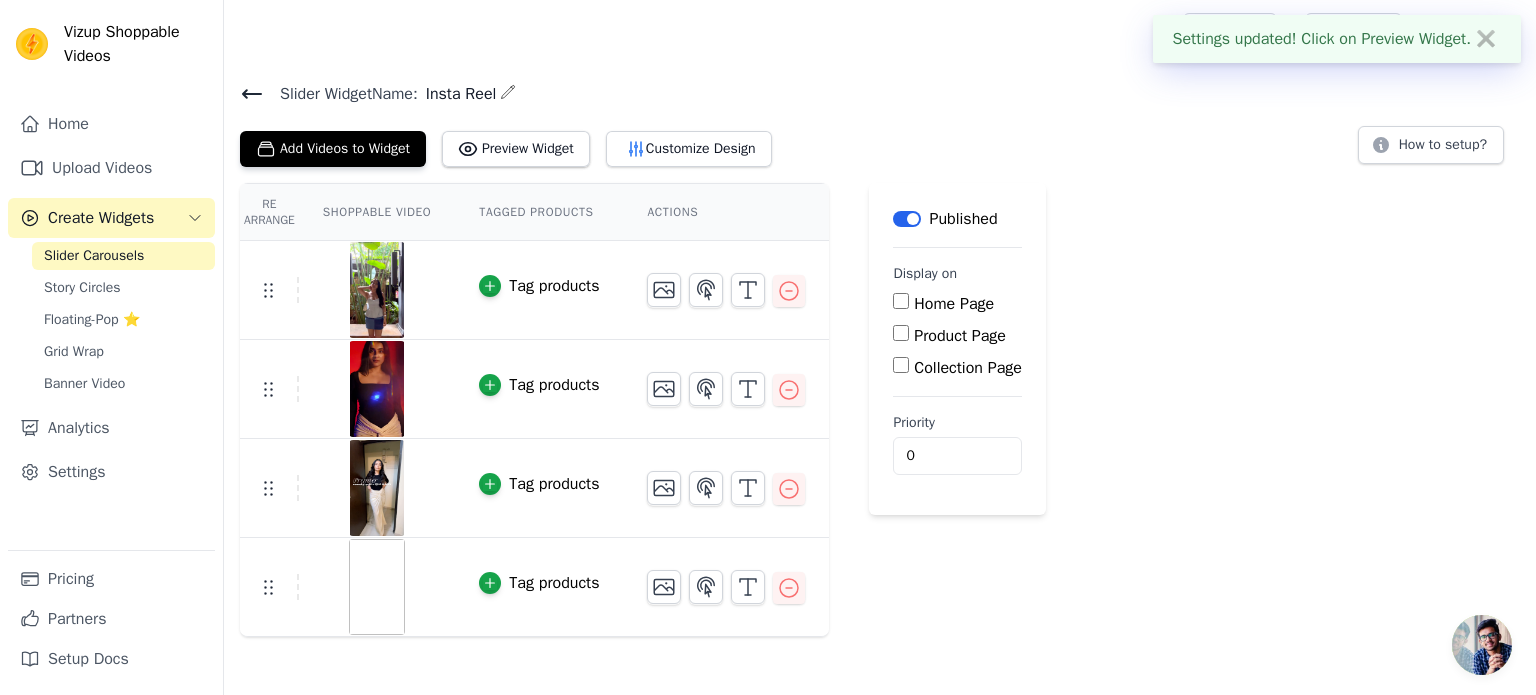 click on "Home Page" at bounding box center (901, 301) 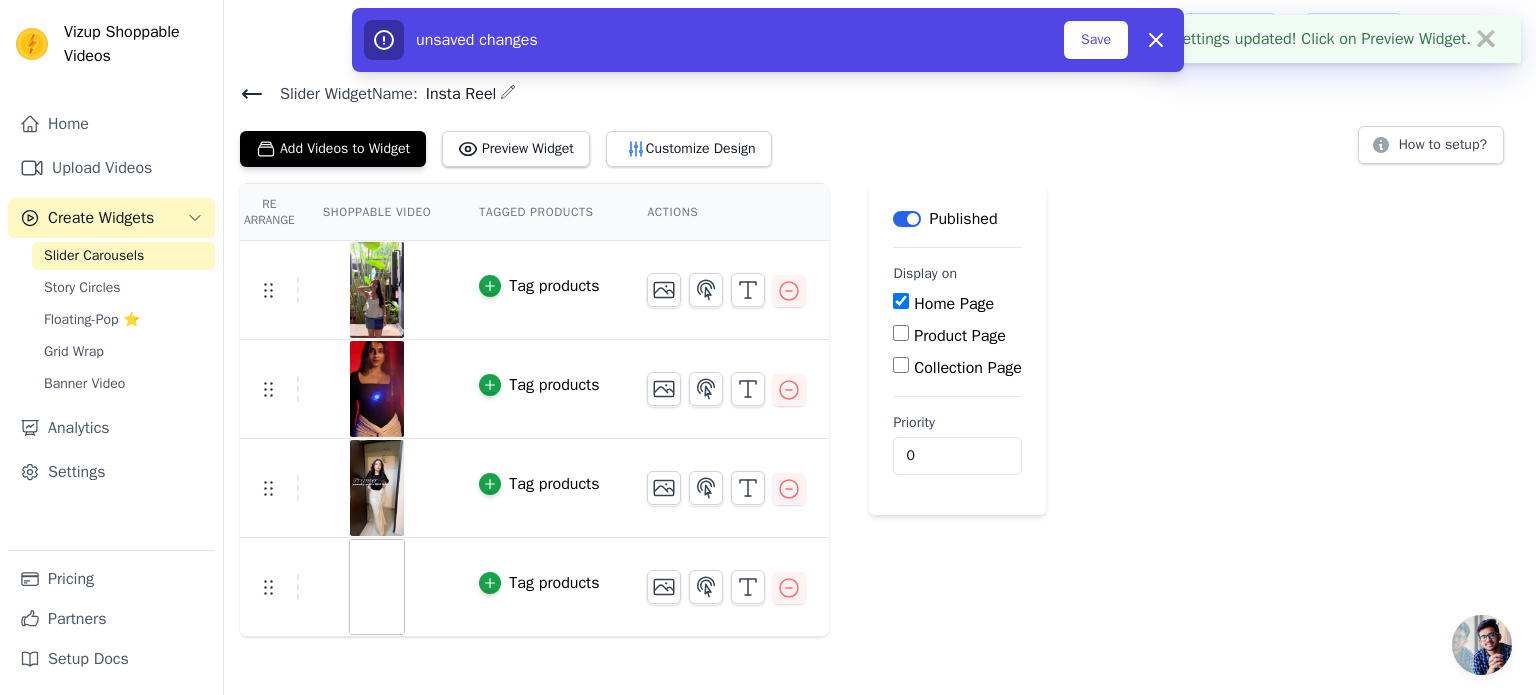 click on "unsaved changes   Save   Dismiss" at bounding box center (768, 40) 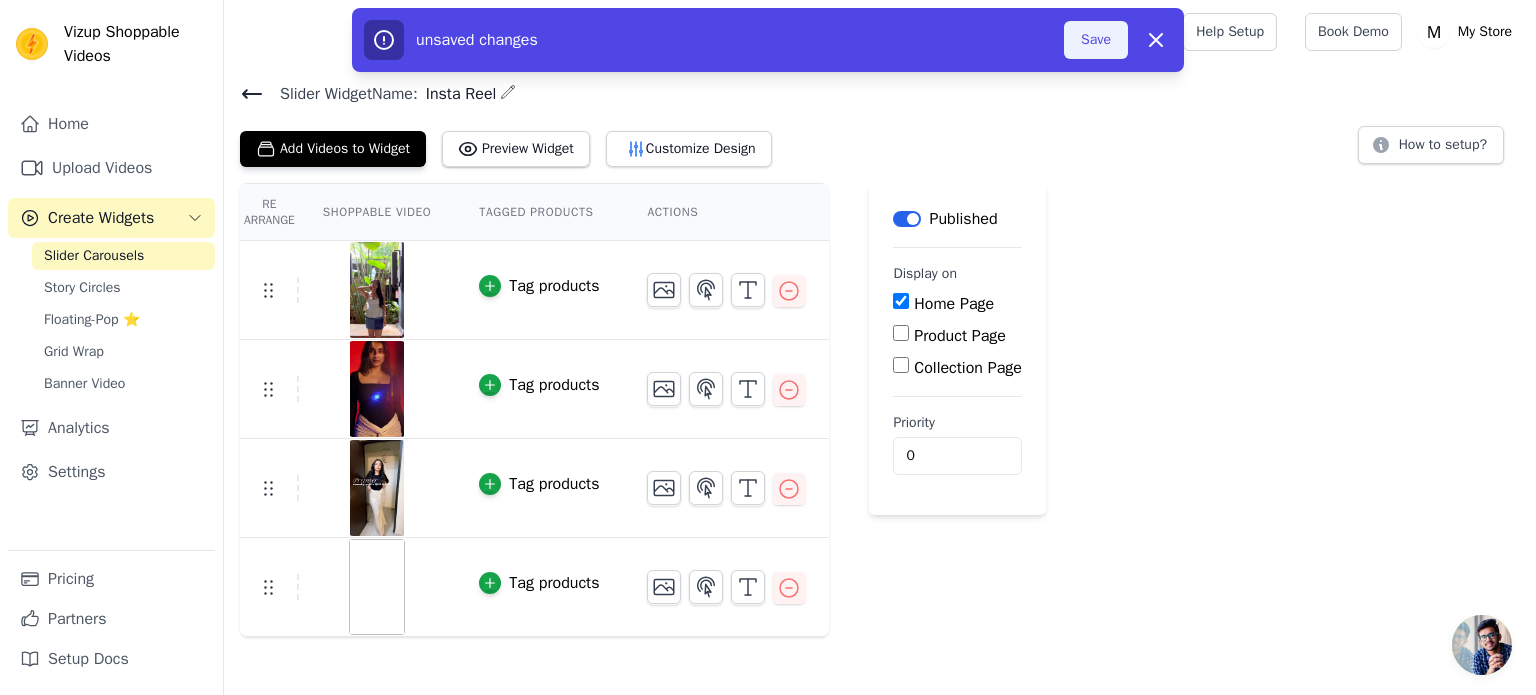 click on "Save" at bounding box center (1096, 40) 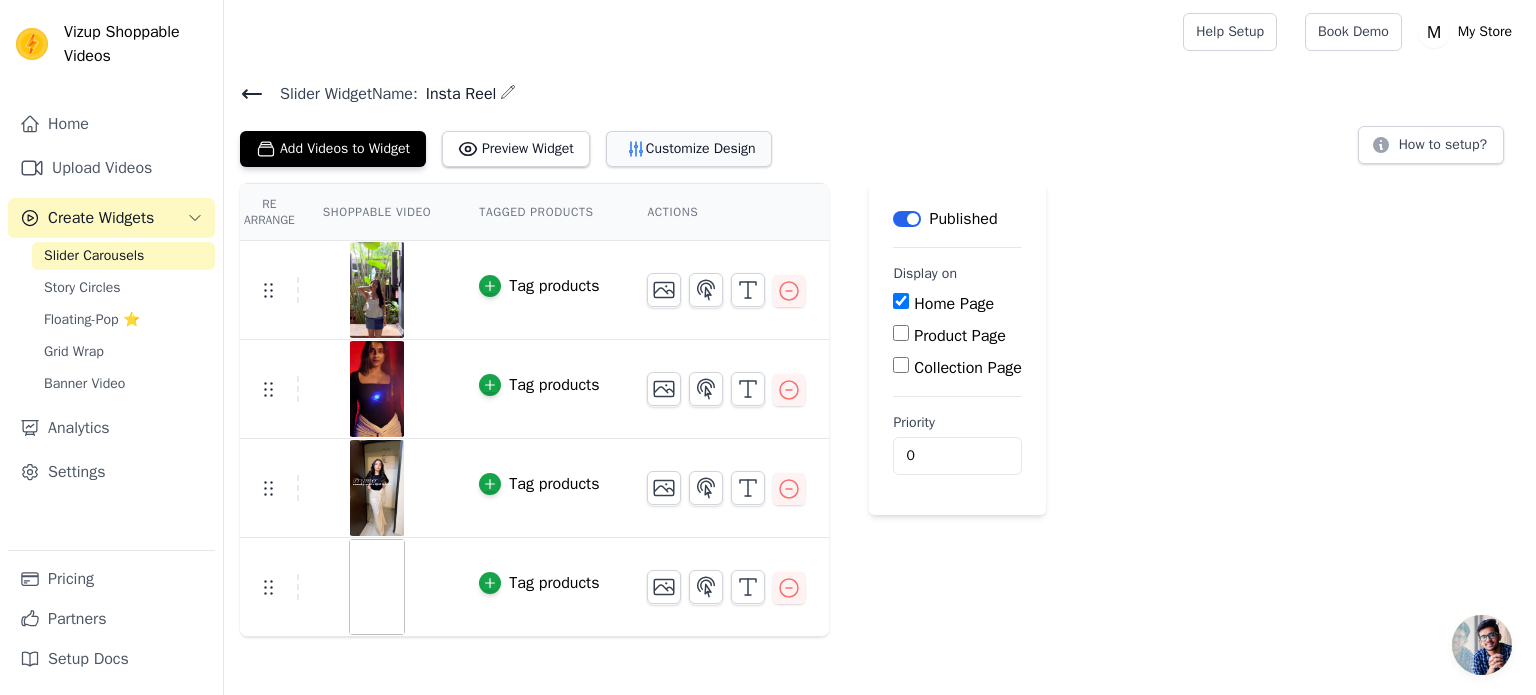 click on "Customize Design" at bounding box center [689, 149] 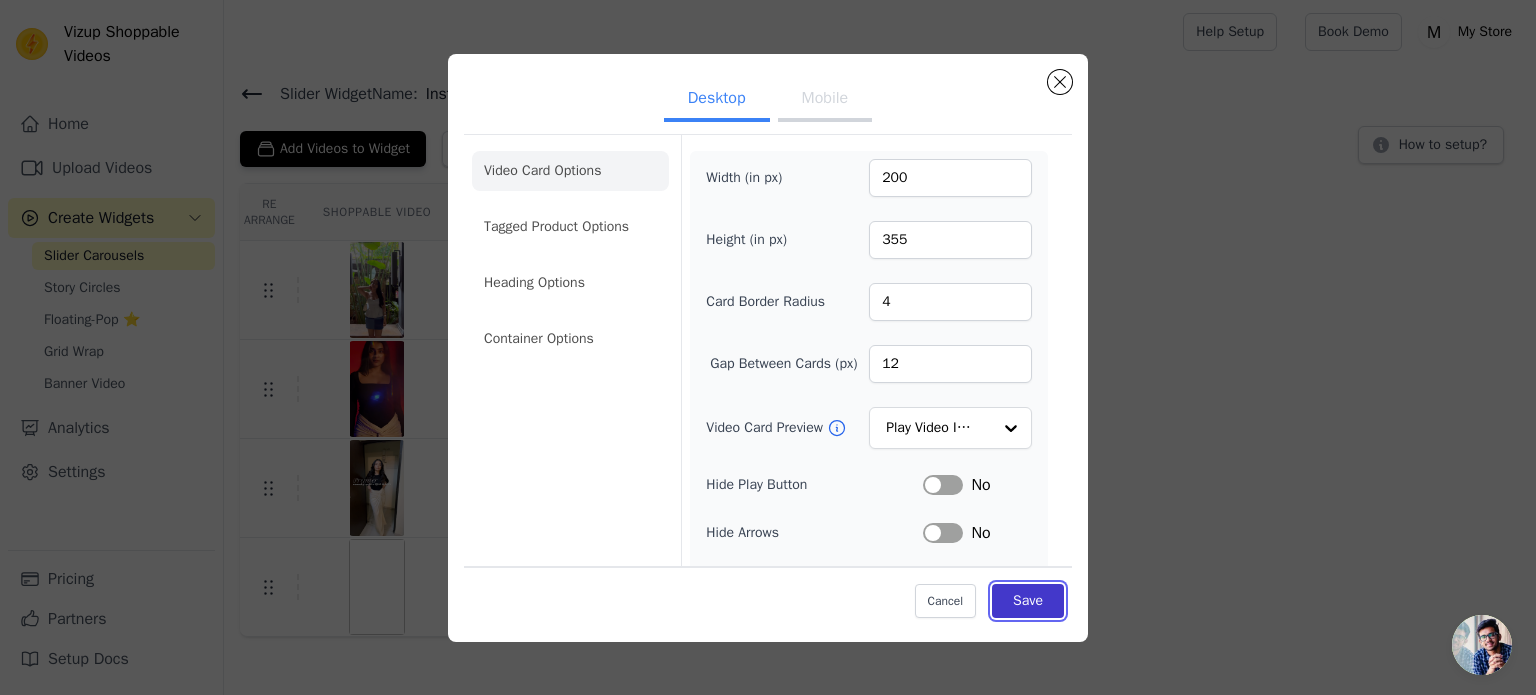 click on "Save" at bounding box center (1028, 601) 